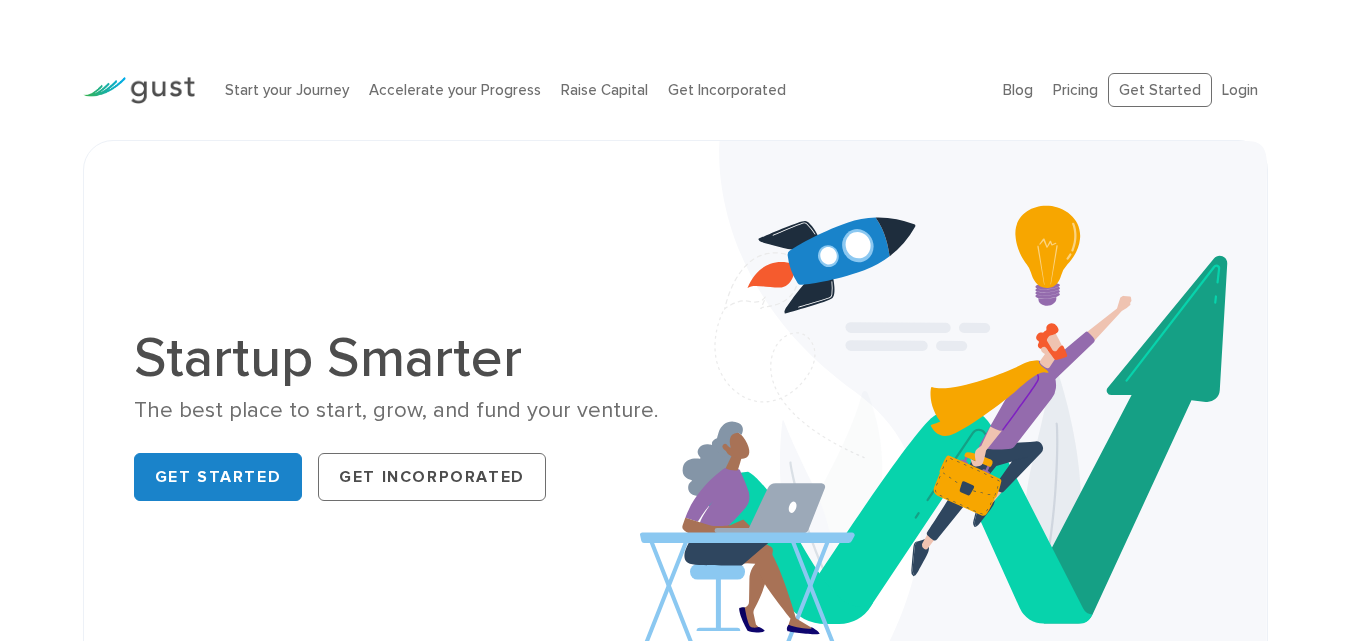 scroll, scrollTop: 0, scrollLeft: 0, axis: both 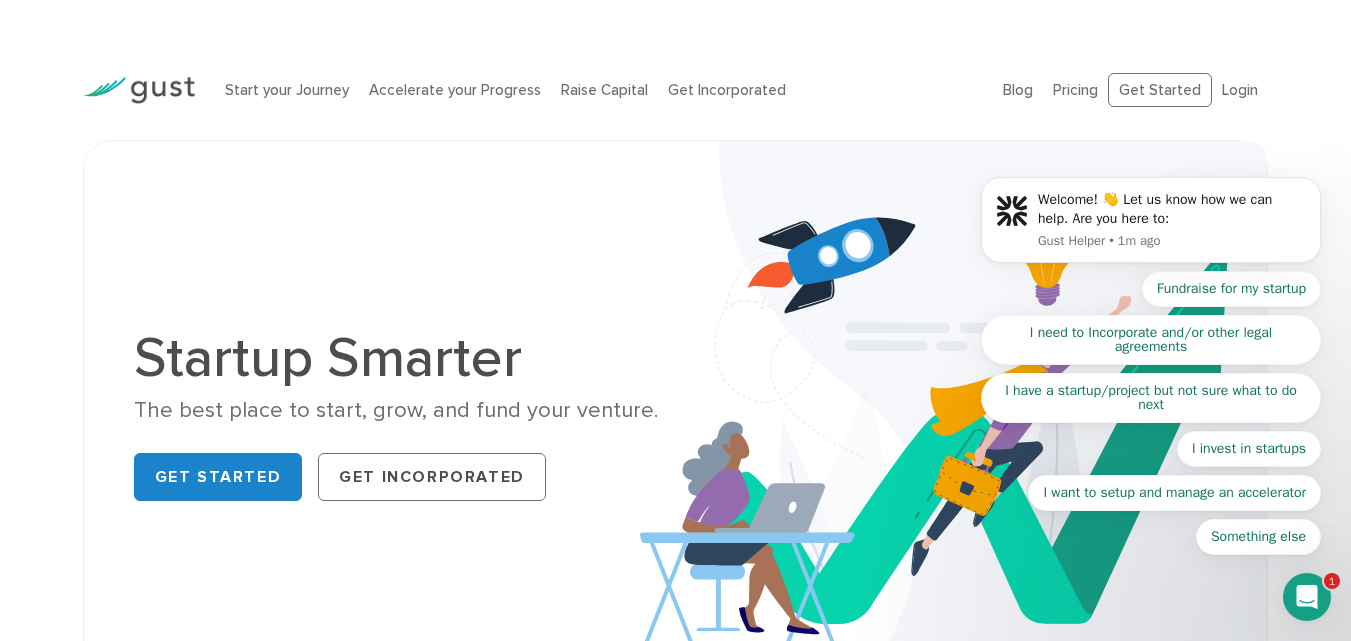 click on "Welcome! 👋 Let us know how we can help. Are you here to: Gust Helper • 1m ago Fundraise for my startup I need to Incorporate and/or other legal agreements I have a startup/project but not sure what to do next I invest in startups I want to setup and manage an accelerator Something else" at bounding box center (1151, 225) 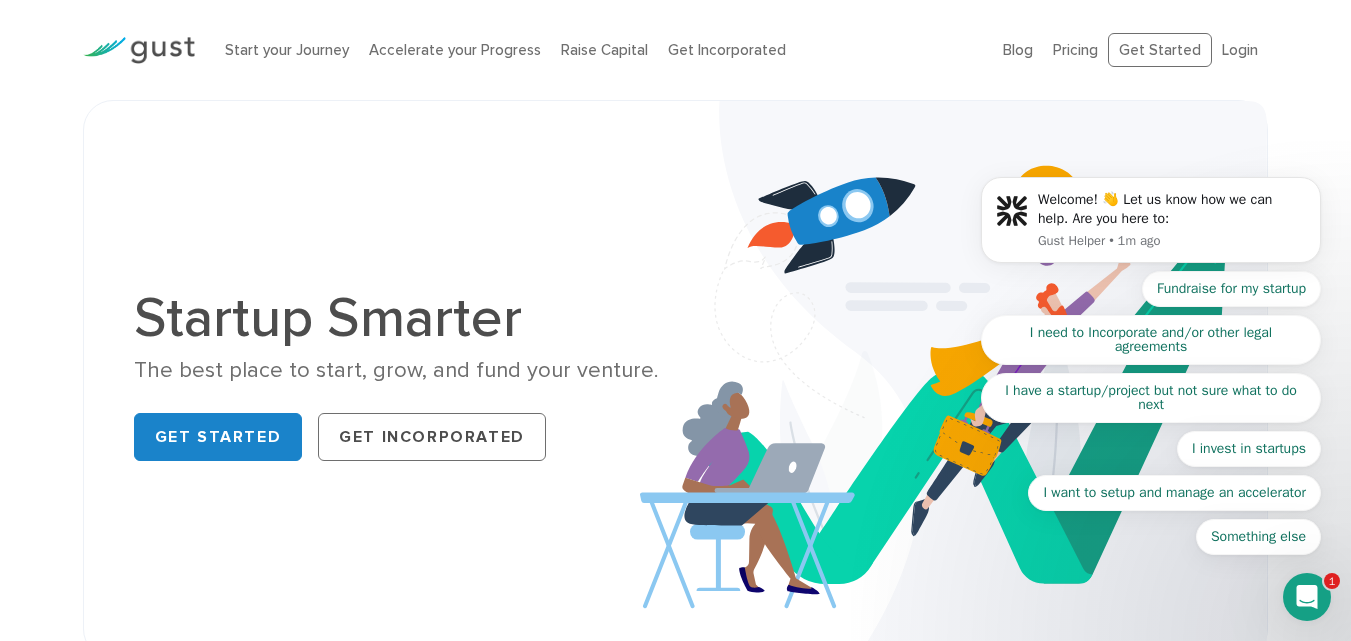 click on "Welcome! 👋 Let us know how we can help. Are you here to: Gust Helper • 1m ago Fundraise for my startup I need to Incorporate and/or other legal agreements I have a startup/project but not sure what to do next I invest in startups I want to setup and manage an accelerator Something else" at bounding box center (1151, 225) 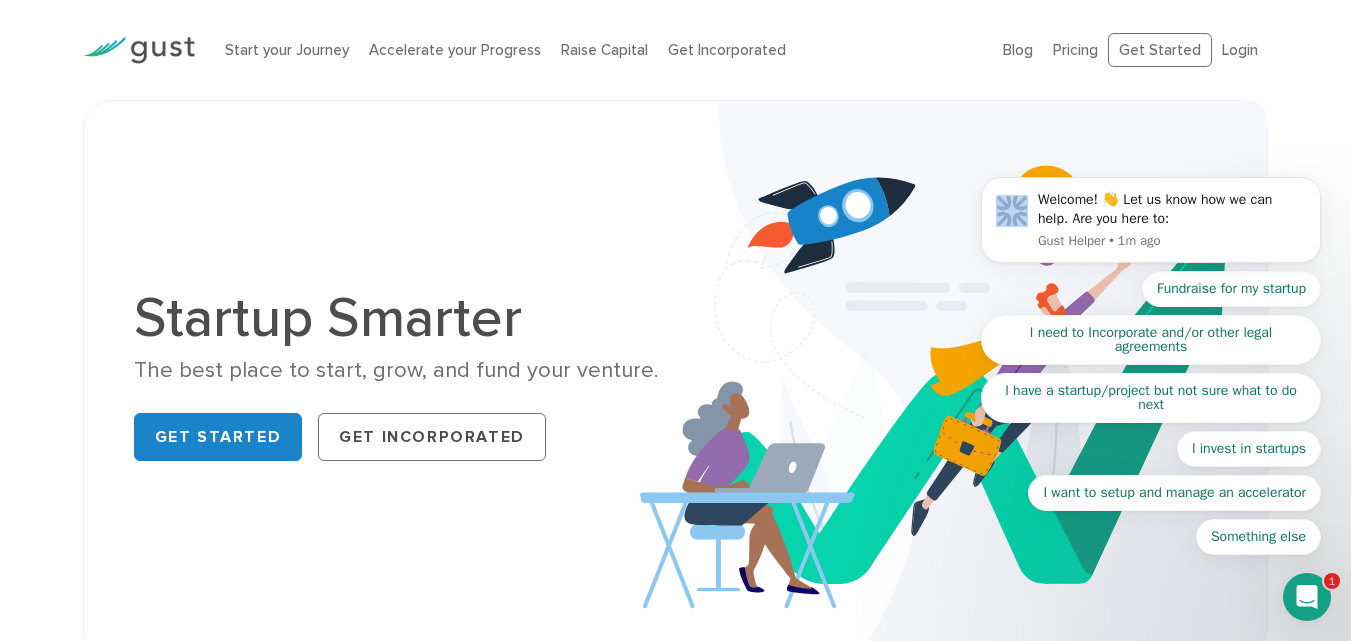 click on "Welcome! 👋 Let us know how we can help. Are you here to: Gust Helper • 1m ago Fundraise for my startup I need to Incorporate and/or other legal agreements I have a startup/project but not sure what to do next I invest in startups I want to setup and manage an accelerator Something else" at bounding box center (1151, 225) 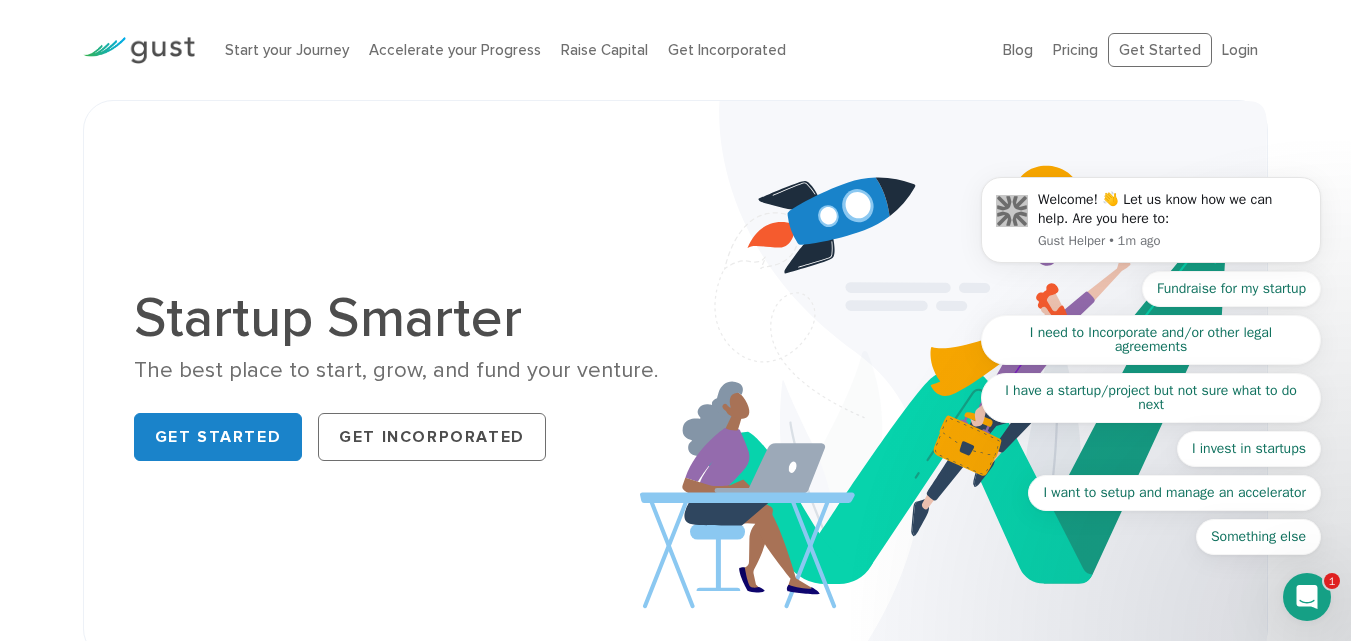 click 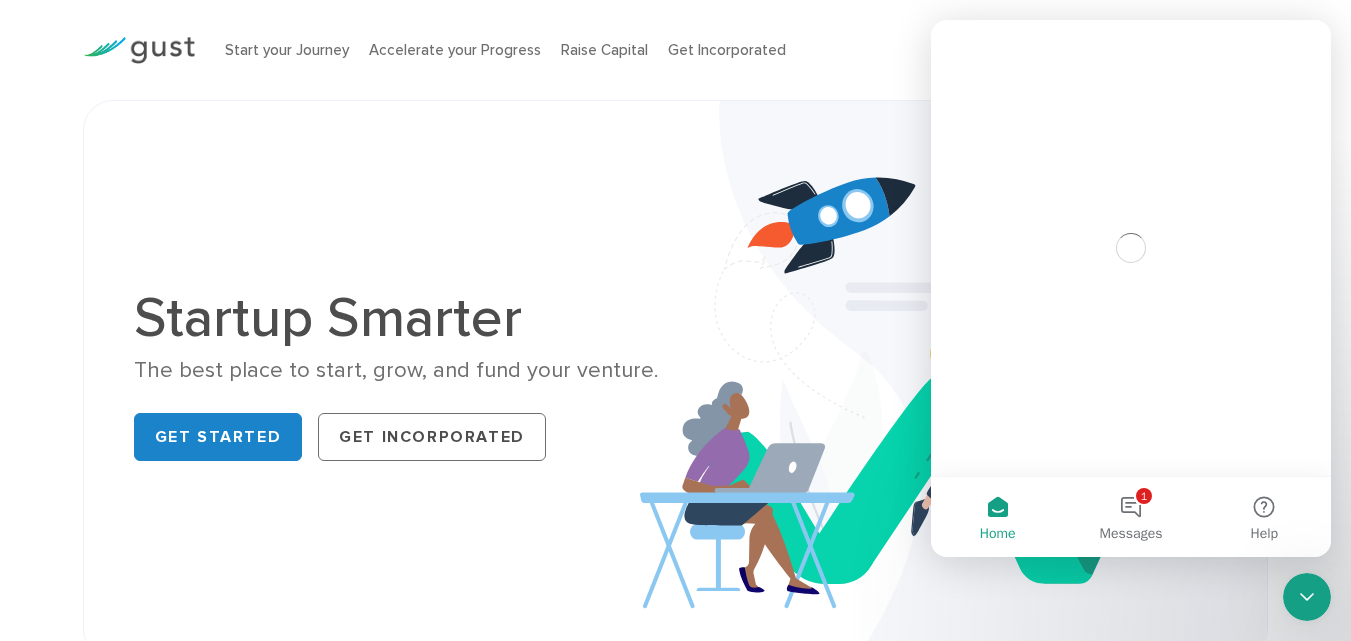 scroll, scrollTop: 0, scrollLeft: 0, axis: both 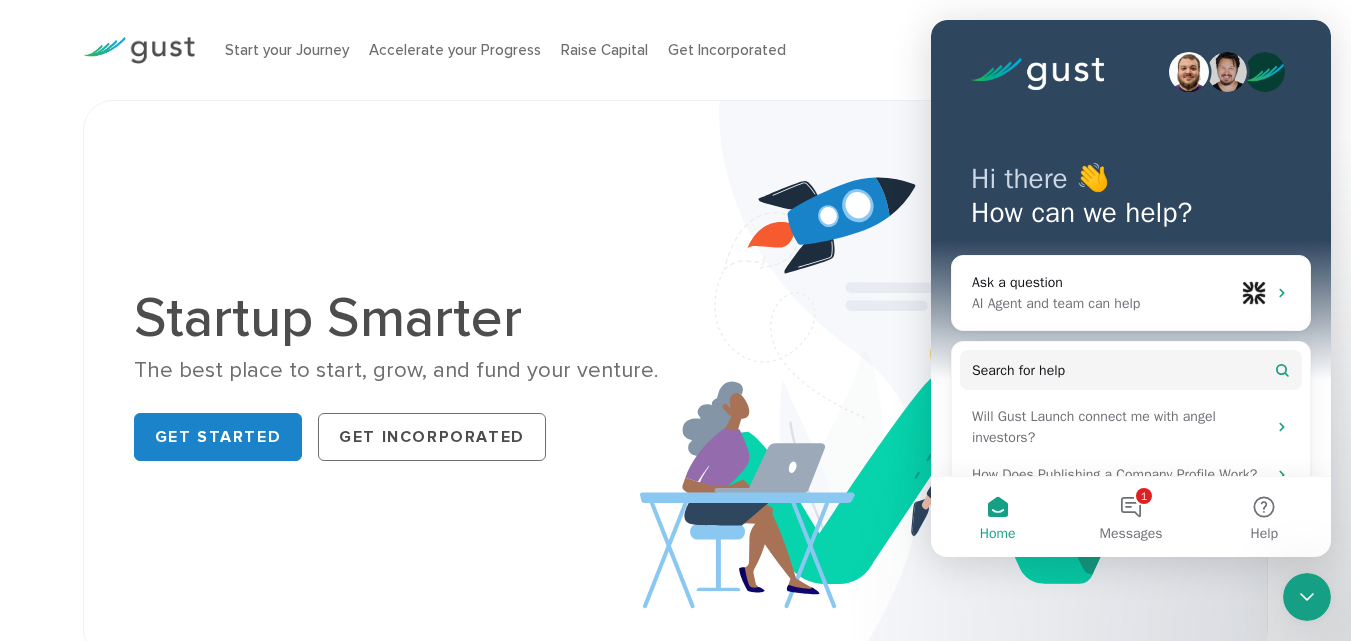 click 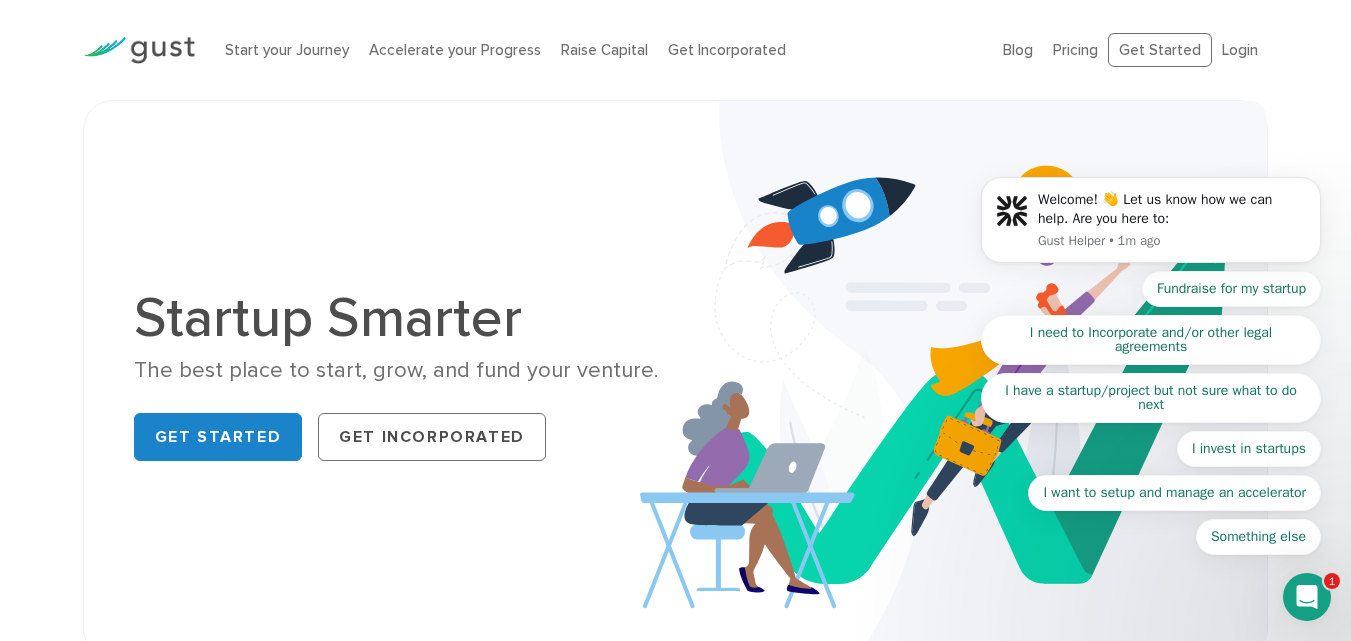 scroll, scrollTop: 0, scrollLeft: 0, axis: both 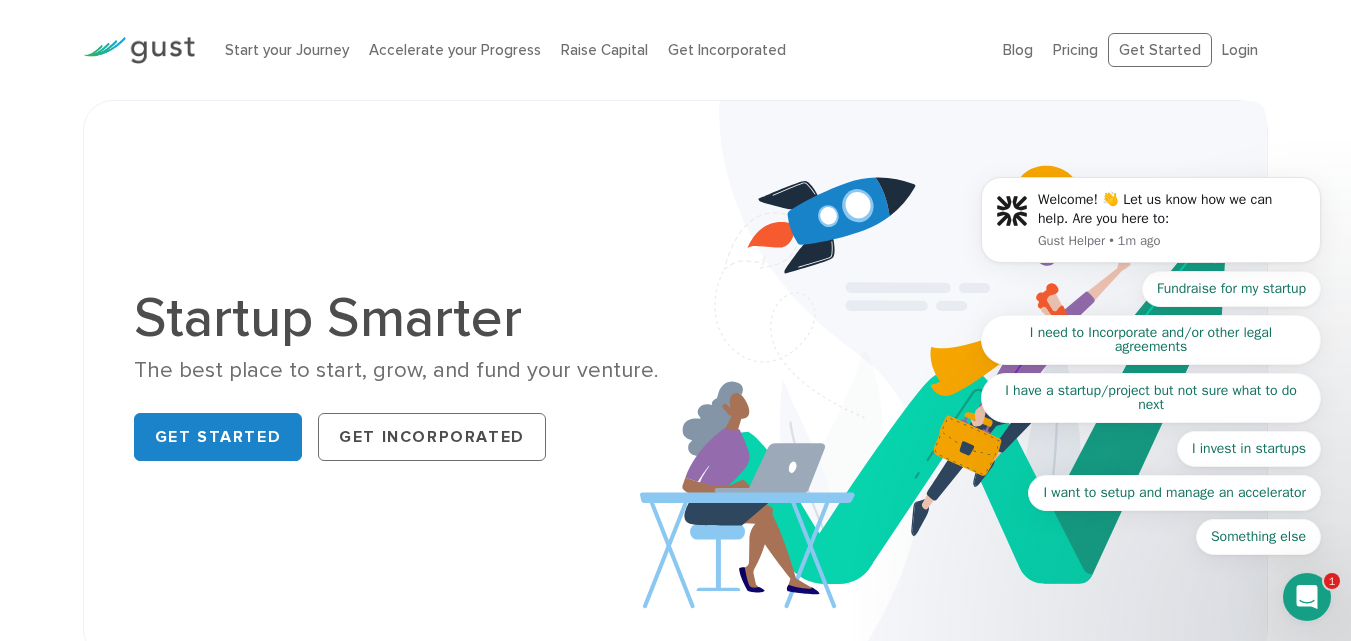 click on "Welcome! 👋 Let us know how we can help. Are you here to: Gust Helper • 1m ago Fundraise for my startup I need to Incorporate and/or other legal agreements I have a startup/project but not sure what to do next I invest in startups I want to setup and manage an accelerator Something else" at bounding box center (1151, 225) 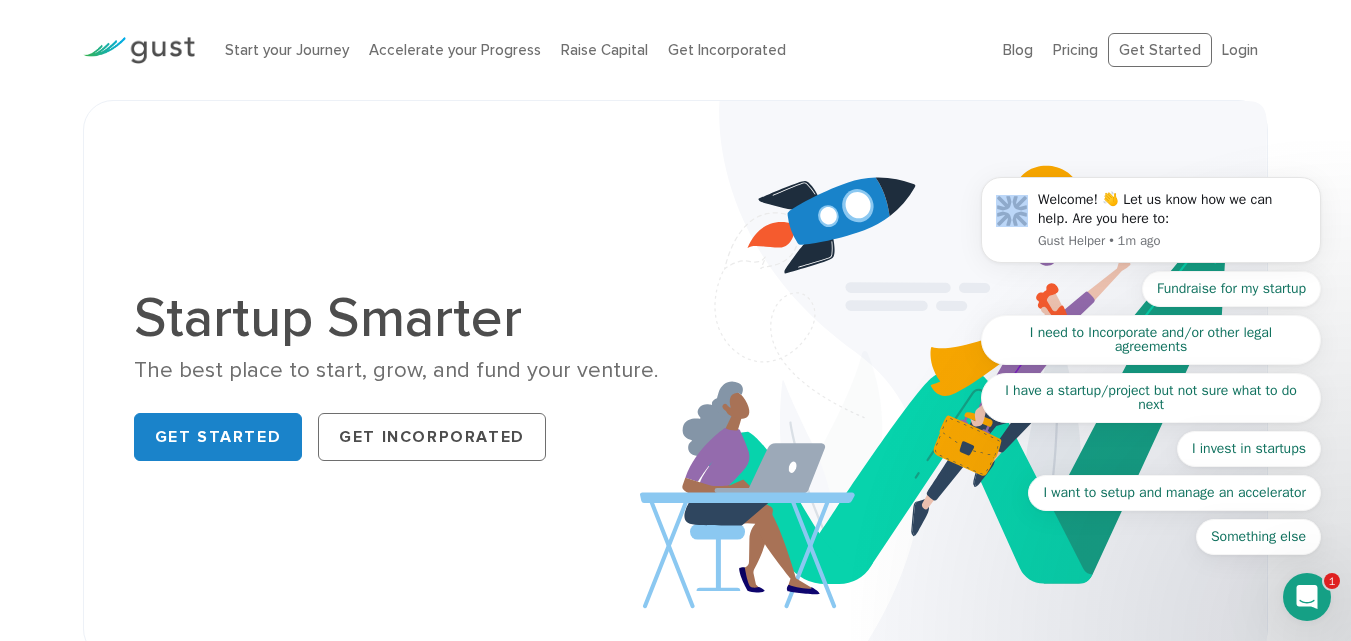 click on "Welcome! 👋 Let us know how we can help. Are you here to: Gust Helper • 1m ago Fundraise for my startup I need to Incorporate and/or other legal agreements I have a startup/project but not sure what to do next I invest in startups I want to setup and manage an accelerator Something else" at bounding box center (1151, 225) 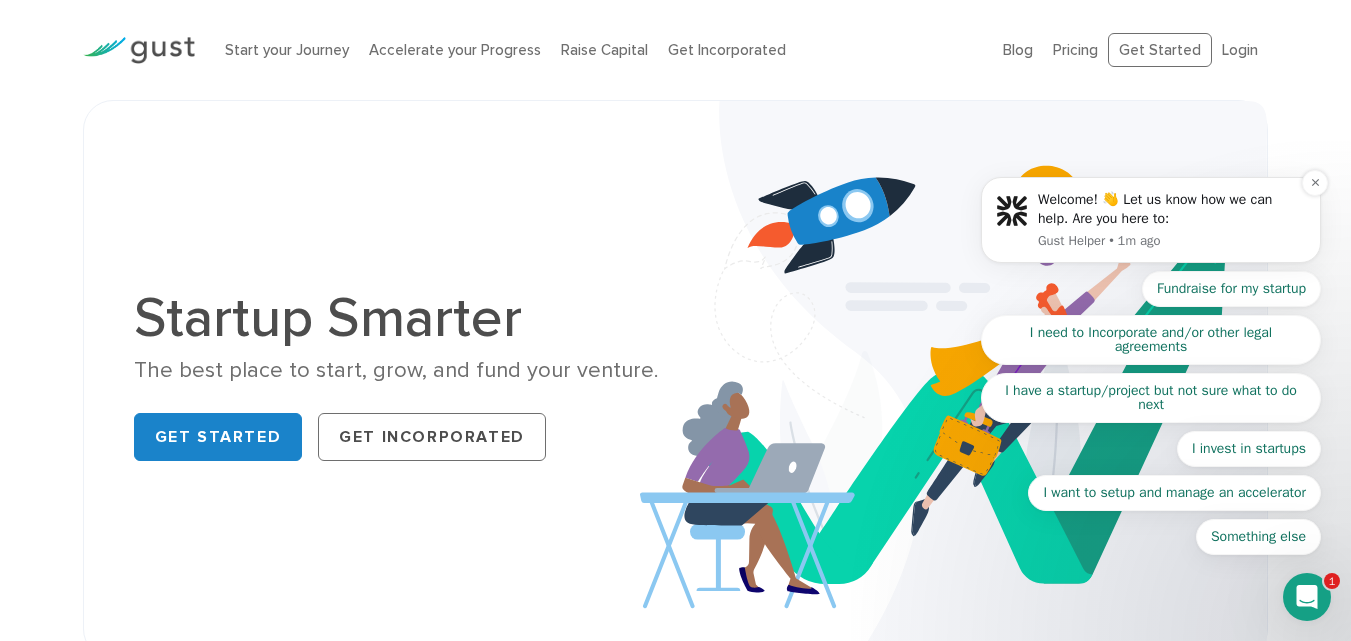 click on "Welcome! 👋 Let us know how we can help. Are you here to:" at bounding box center [1172, 209] 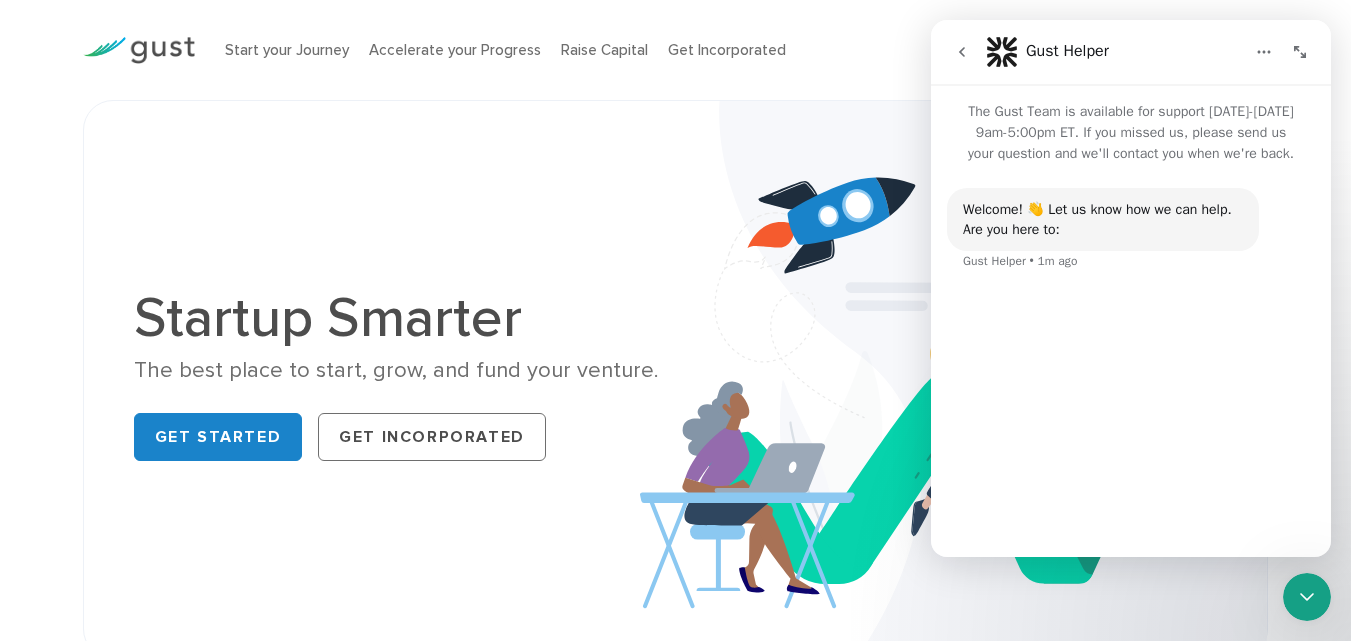 scroll, scrollTop: 110, scrollLeft: 0, axis: vertical 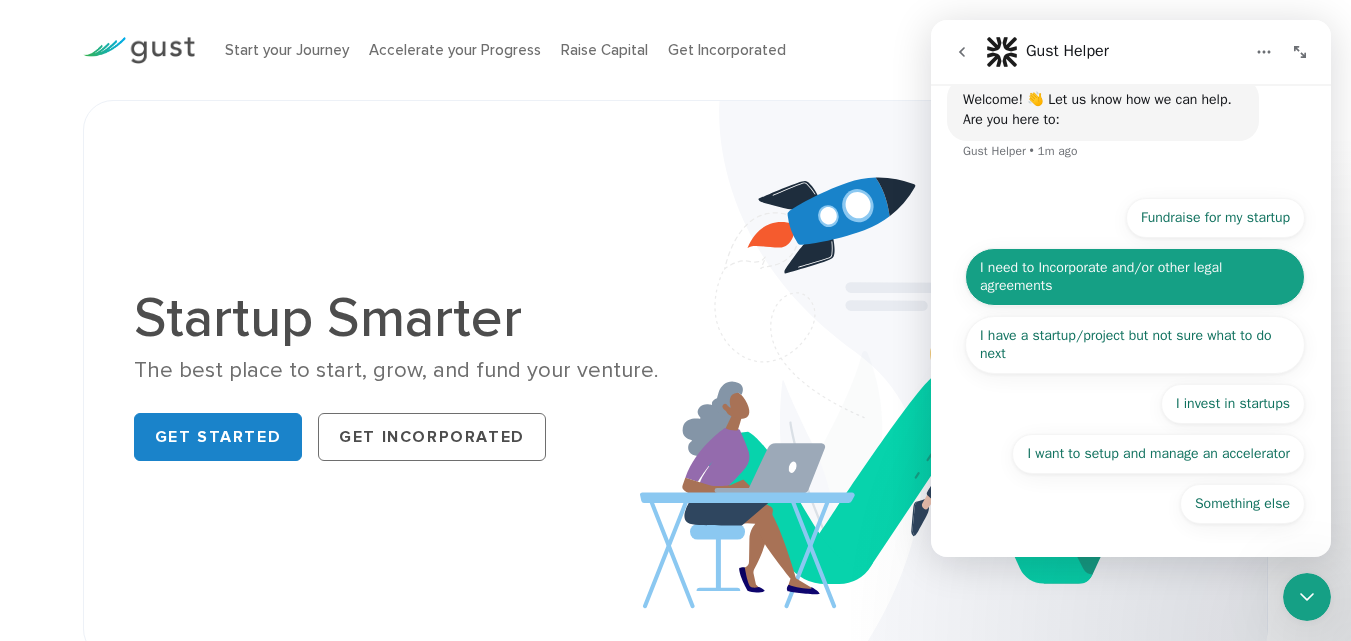 click on "I need to Incorporate and/or other legal agreements" at bounding box center [1135, 277] 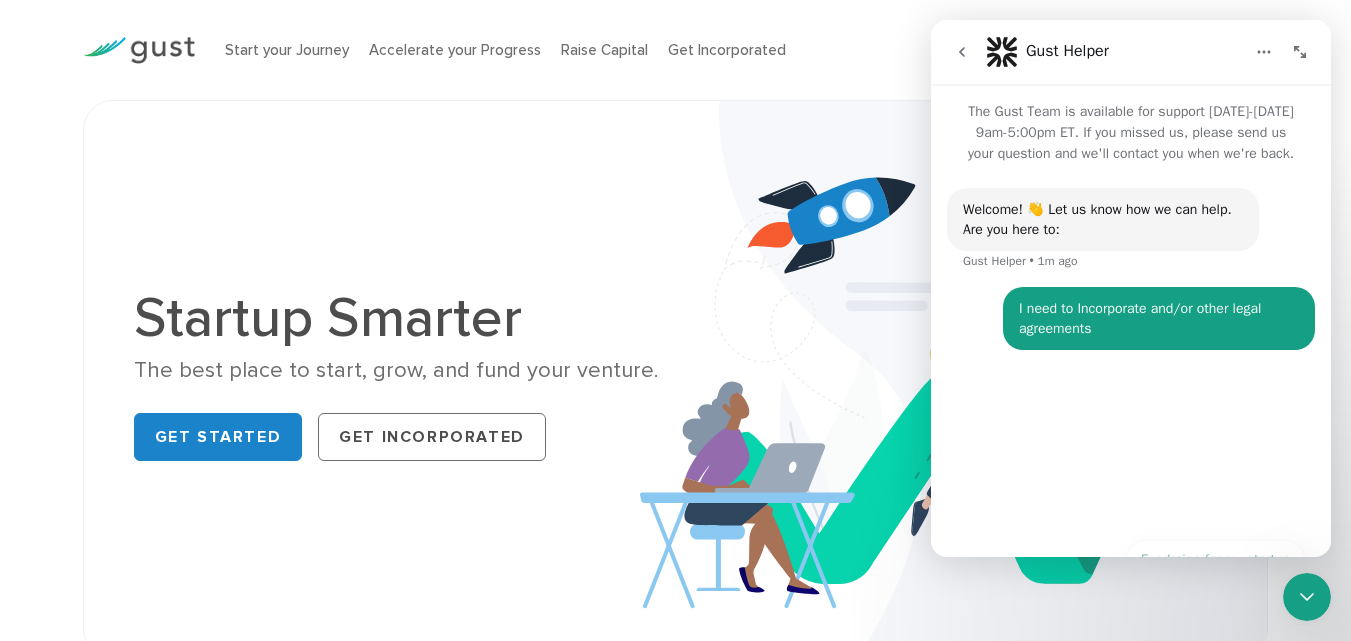scroll, scrollTop: 0, scrollLeft: 0, axis: both 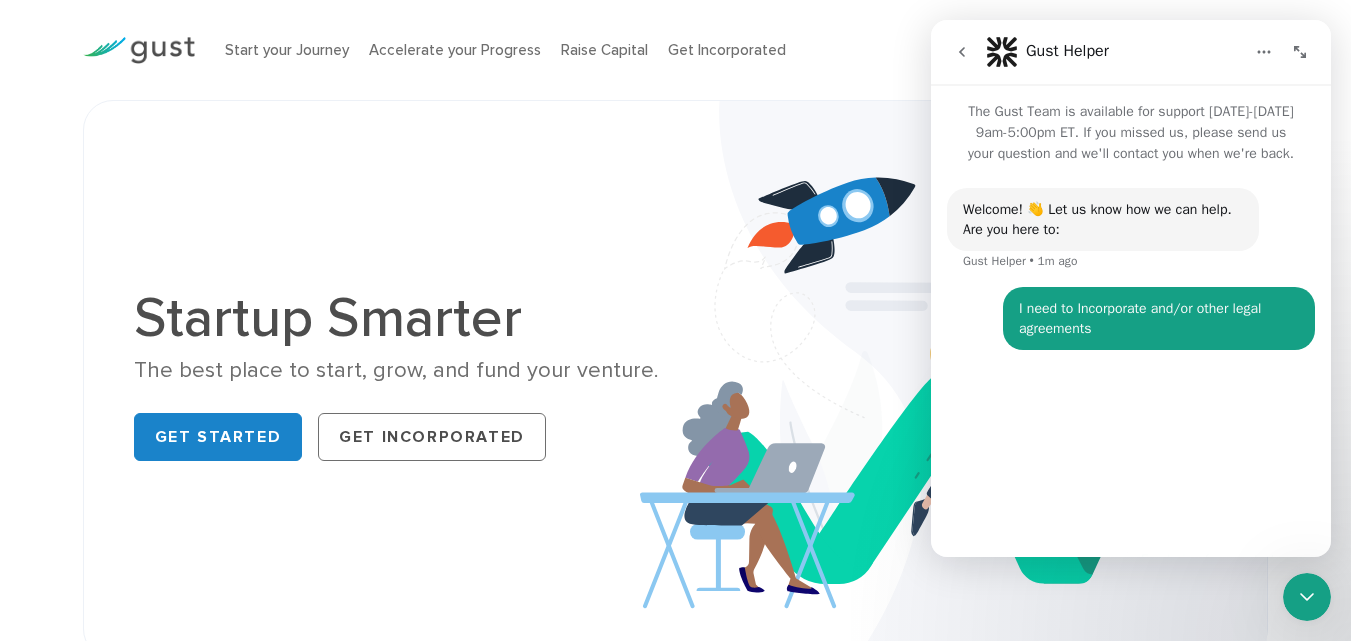 click on "I need to Incorporate and/or other legal agreements" at bounding box center [1159, 318] 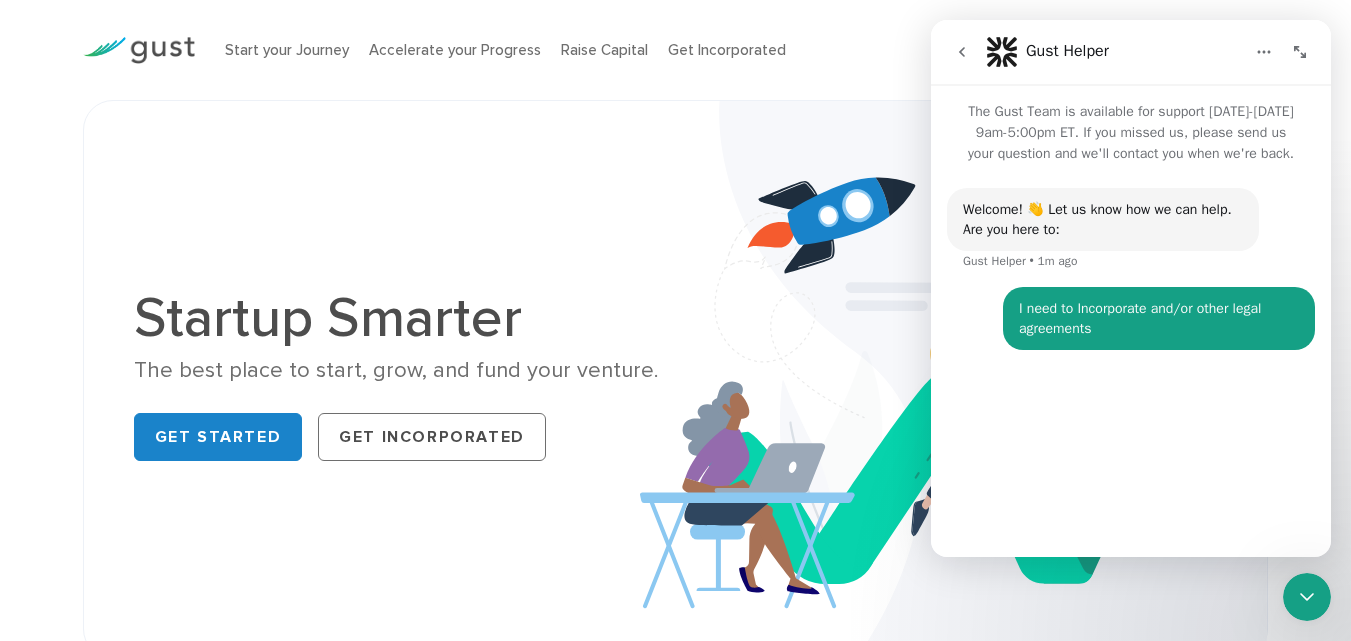 click on "Welcome! 👋 Let us know how we can help. Are you here to: Gust Helper    •   1m ago I need to Incorporate and/or other legal agreements    •   Just now" at bounding box center (1131, 352) 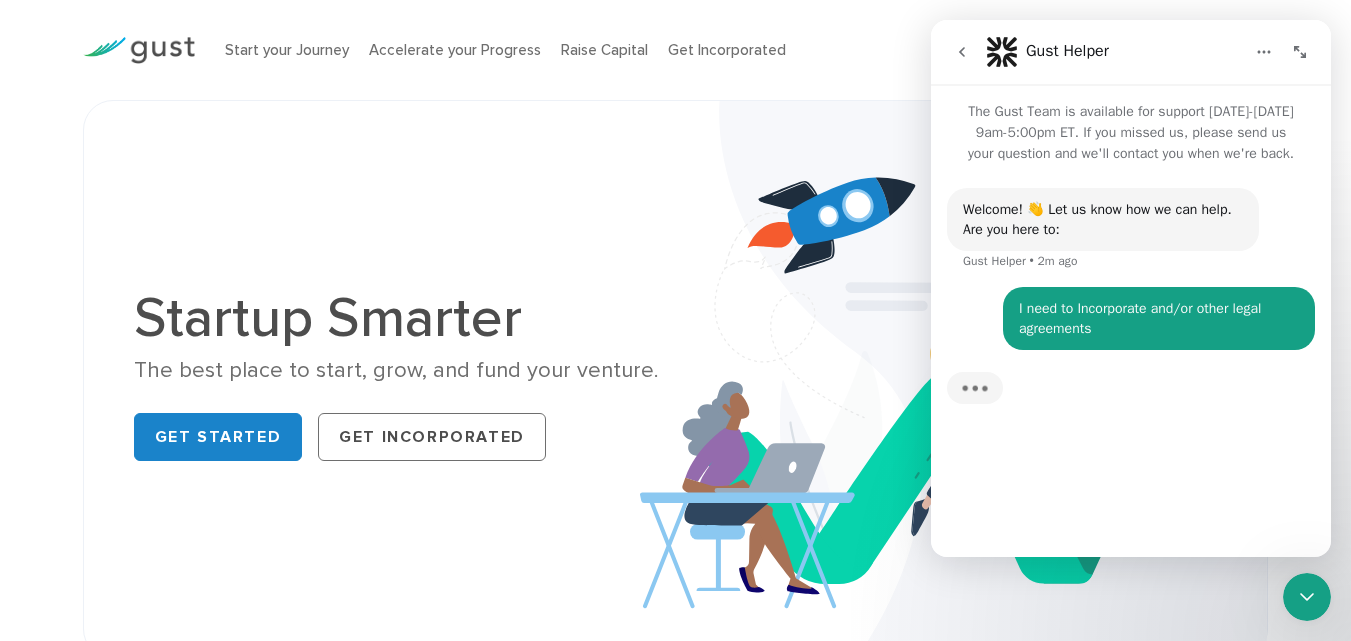 click 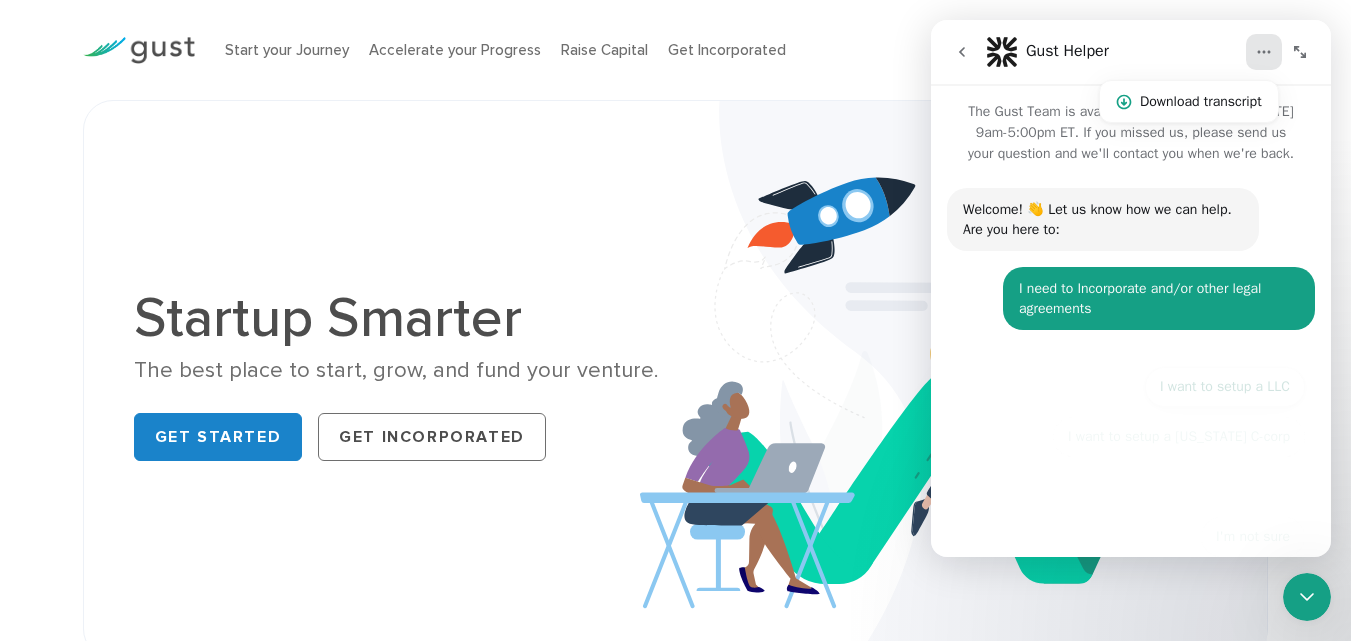 click 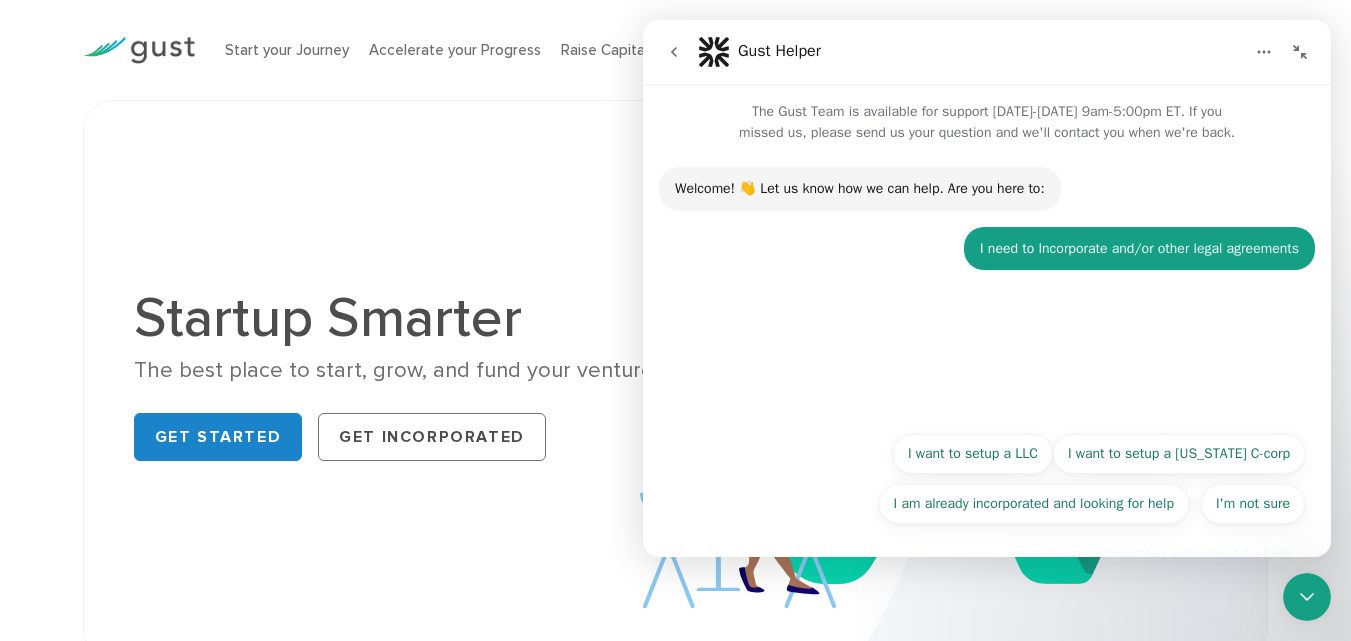 click 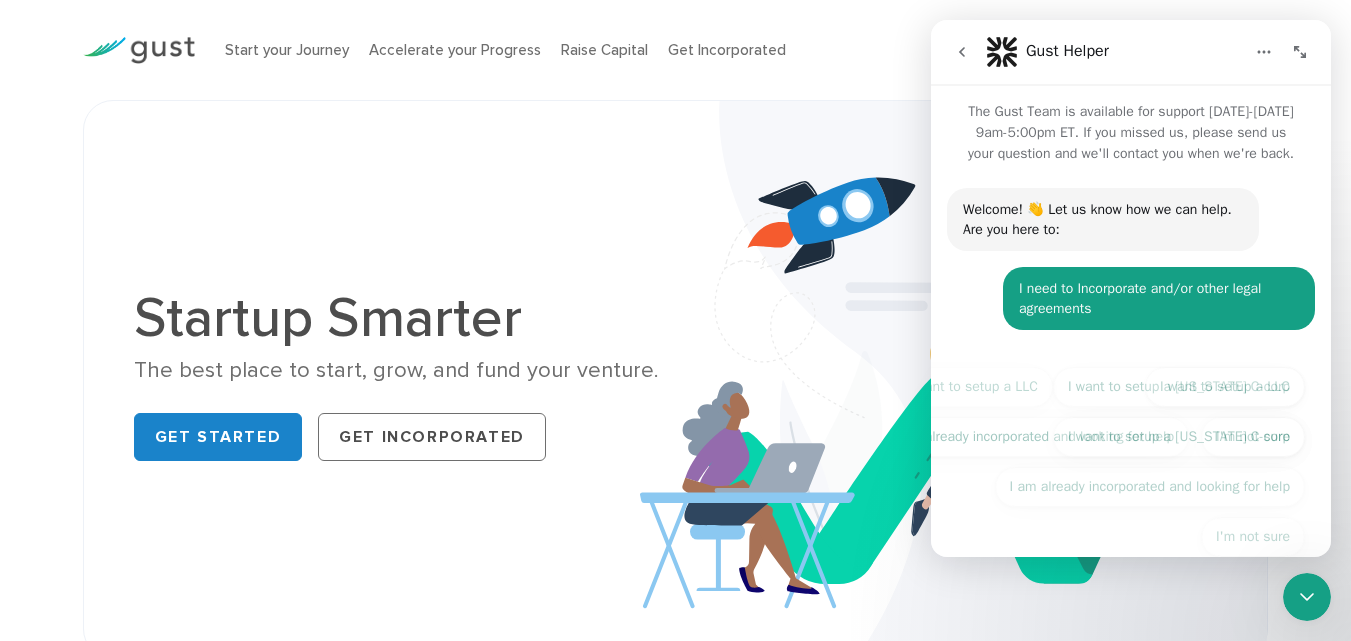 scroll, scrollTop: 33, scrollLeft: 0, axis: vertical 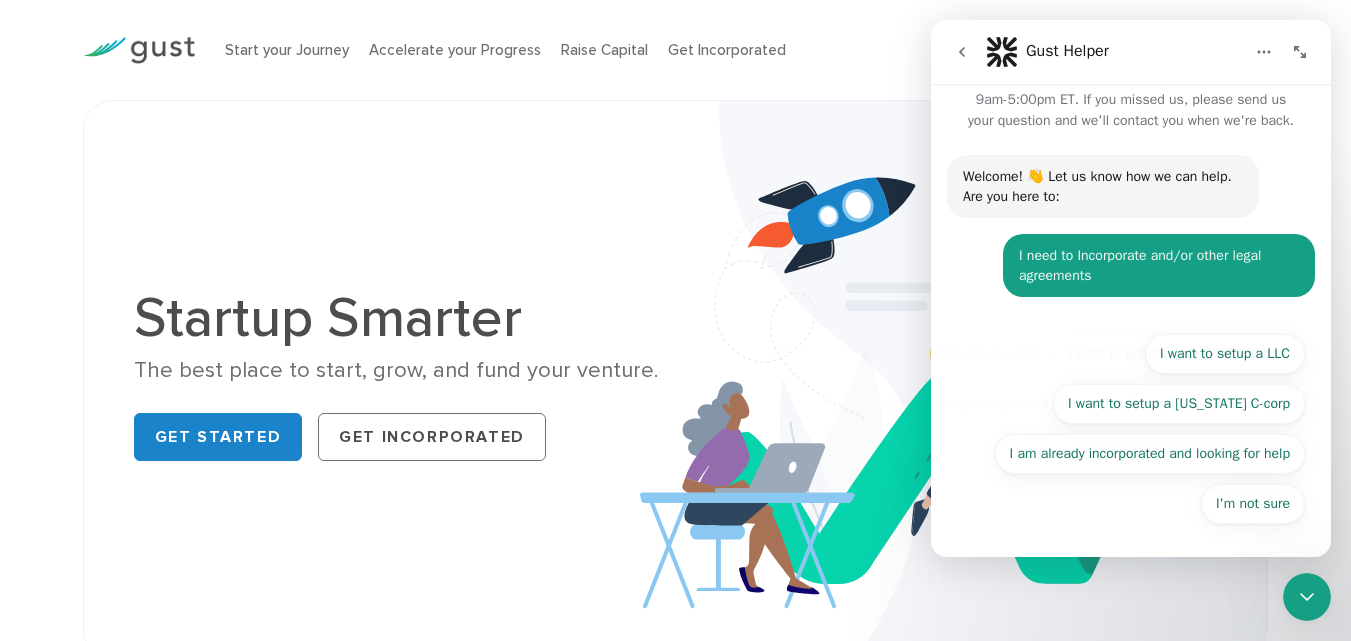 click at bounding box center [1264, 52] 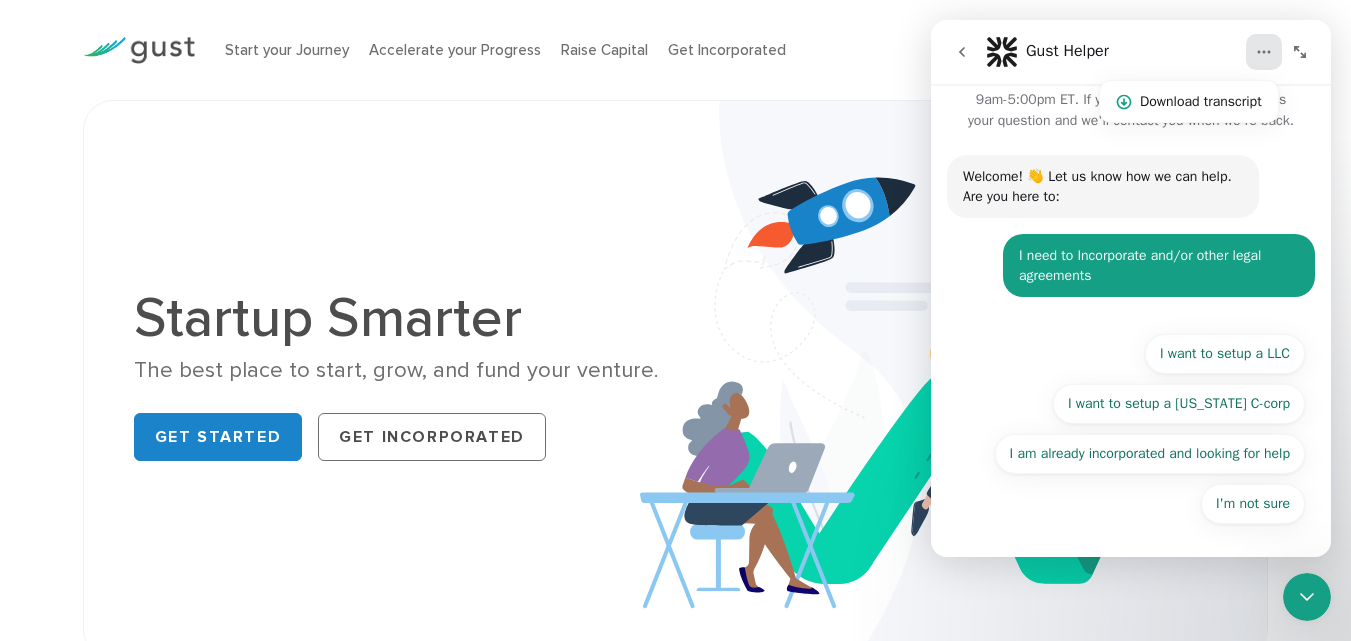 click on "The Gust Team is available for support [DATE]-[DATE] 9am-5:00pm ET. If you missed us, please send us your question and we'll contact you when we're back." at bounding box center (1131, 91) 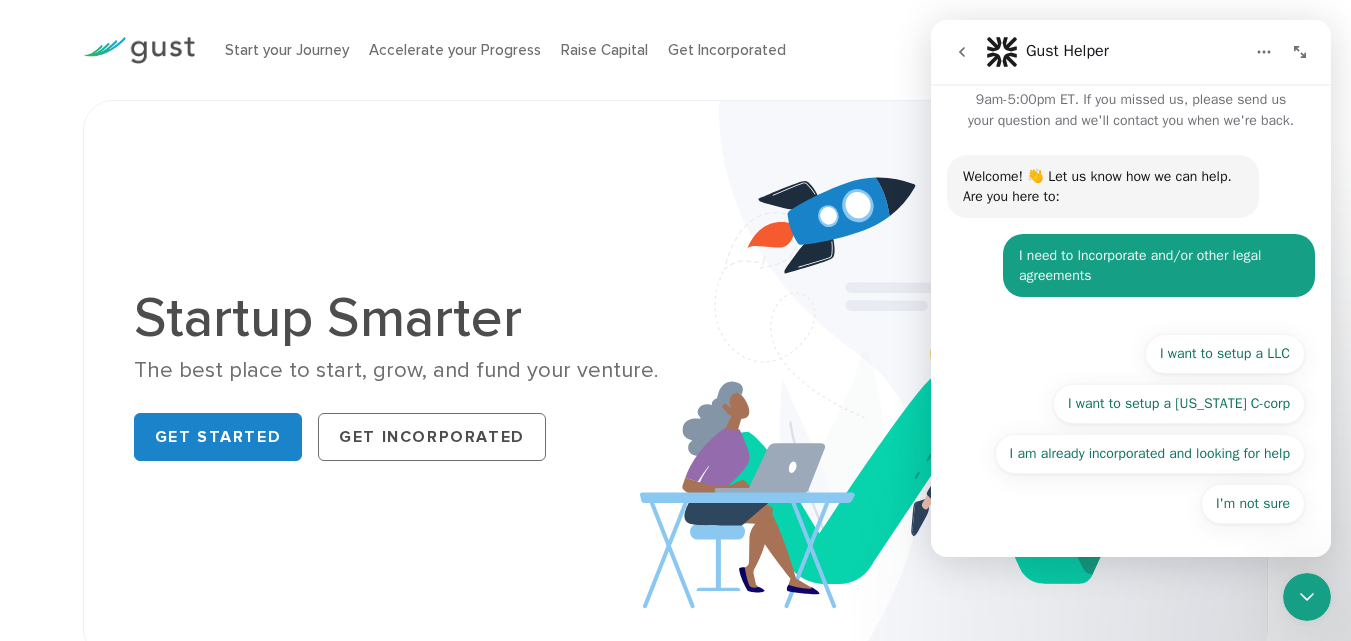 click on "Start your Journey
Accelerate your Progress
Raise Capital
Get Incorporated" at bounding box center [599, 50] 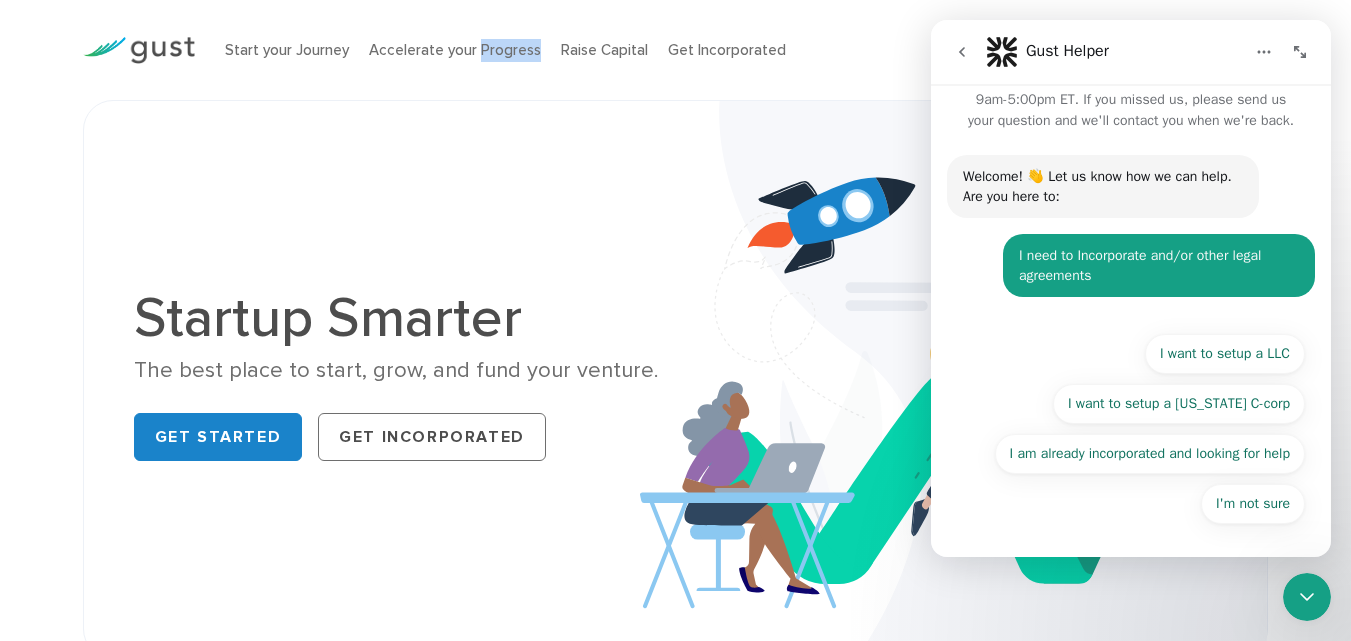 click on "Accelerate your Progress" at bounding box center [455, 50] 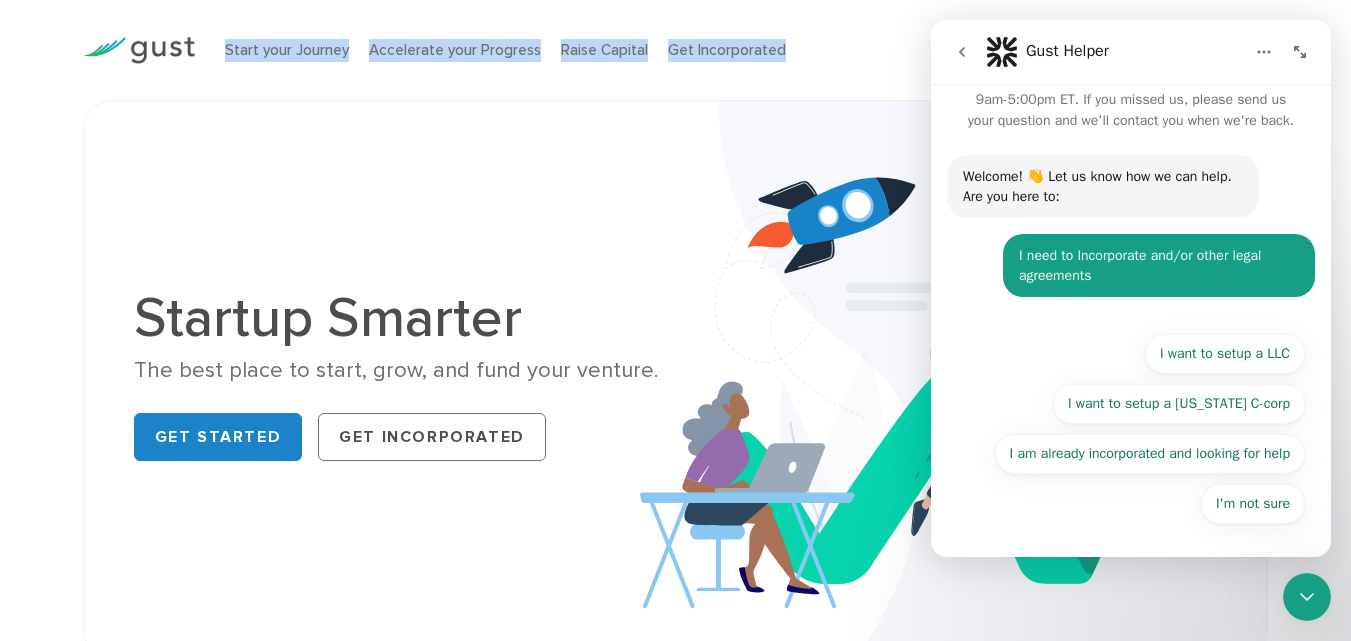 click on "Start your Journey
Accelerate your Progress
Raise Capital
Get Incorporated" at bounding box center (599, 50) 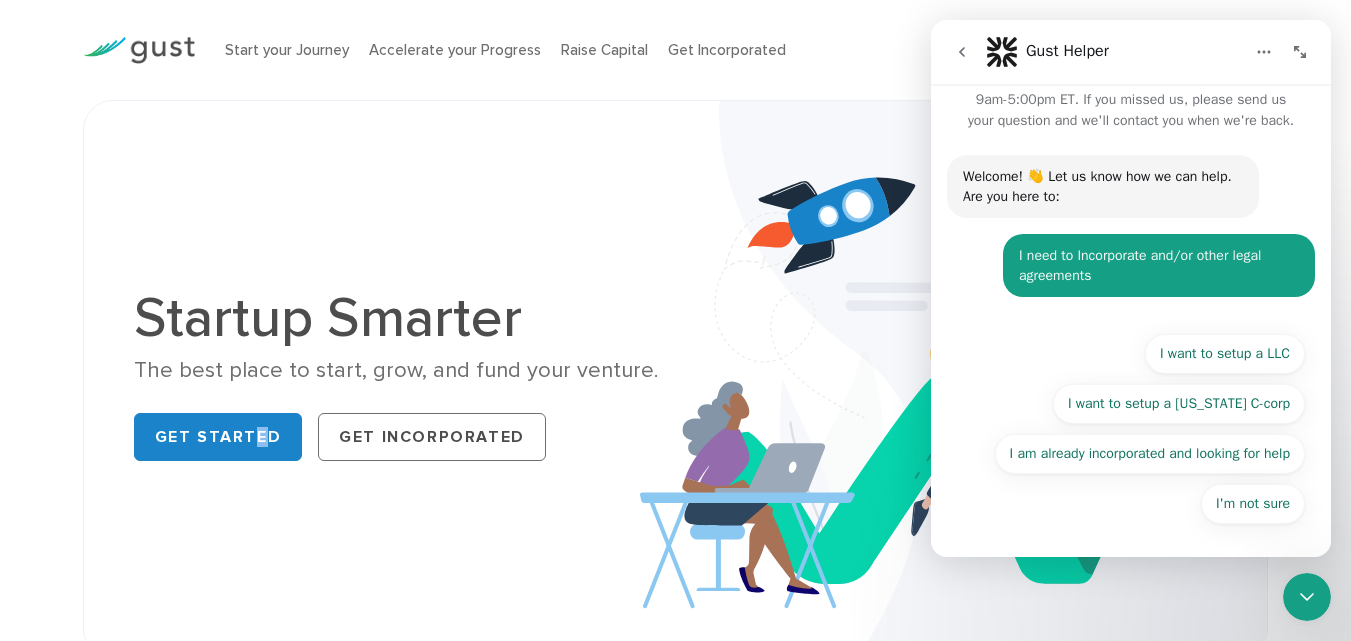 drag, startPoint x: 262, startPoint y: 393, endPoint x: 246, endPoint y: 471, distance: 79.624115 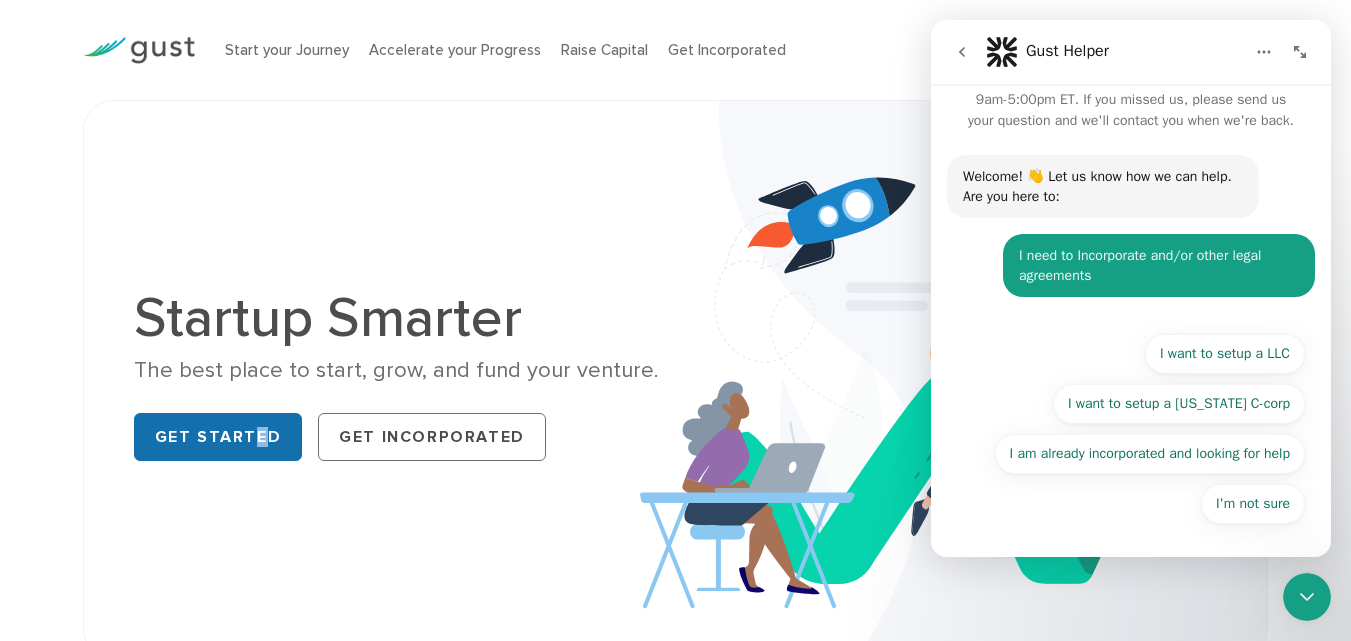click on "Get Started" at bounding box center (218, 437) 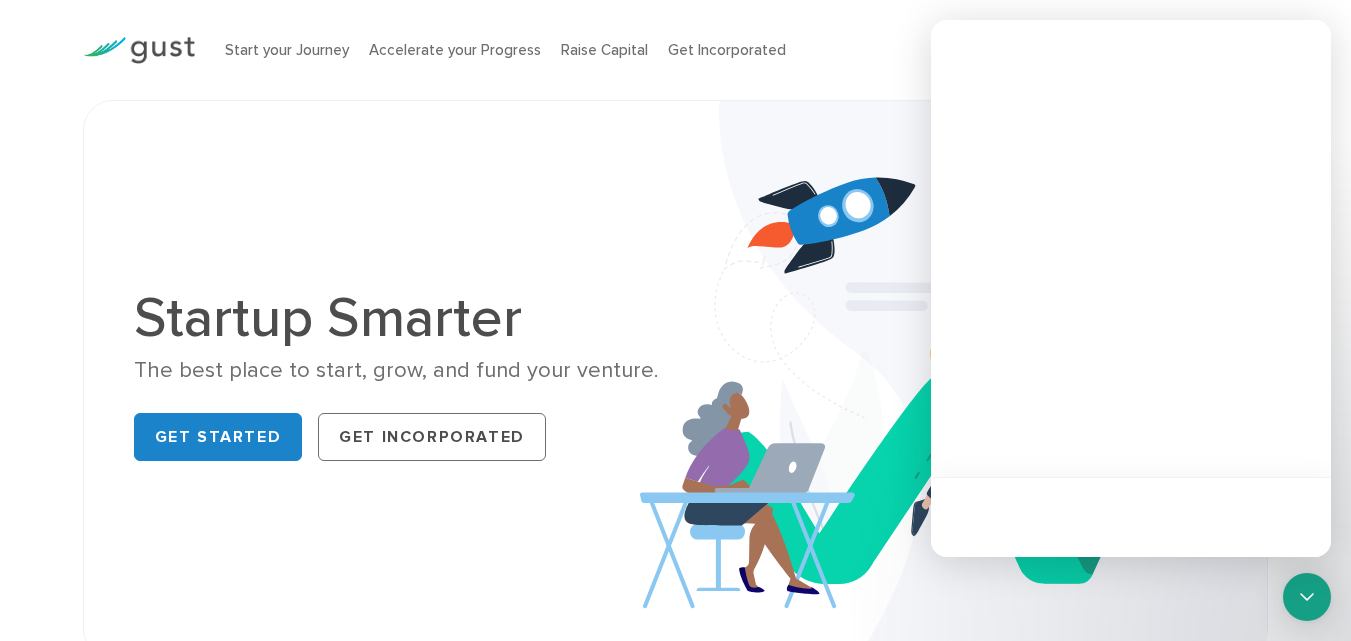 scroll, scrollTop: 0, scrollLeft: 0, axis: both 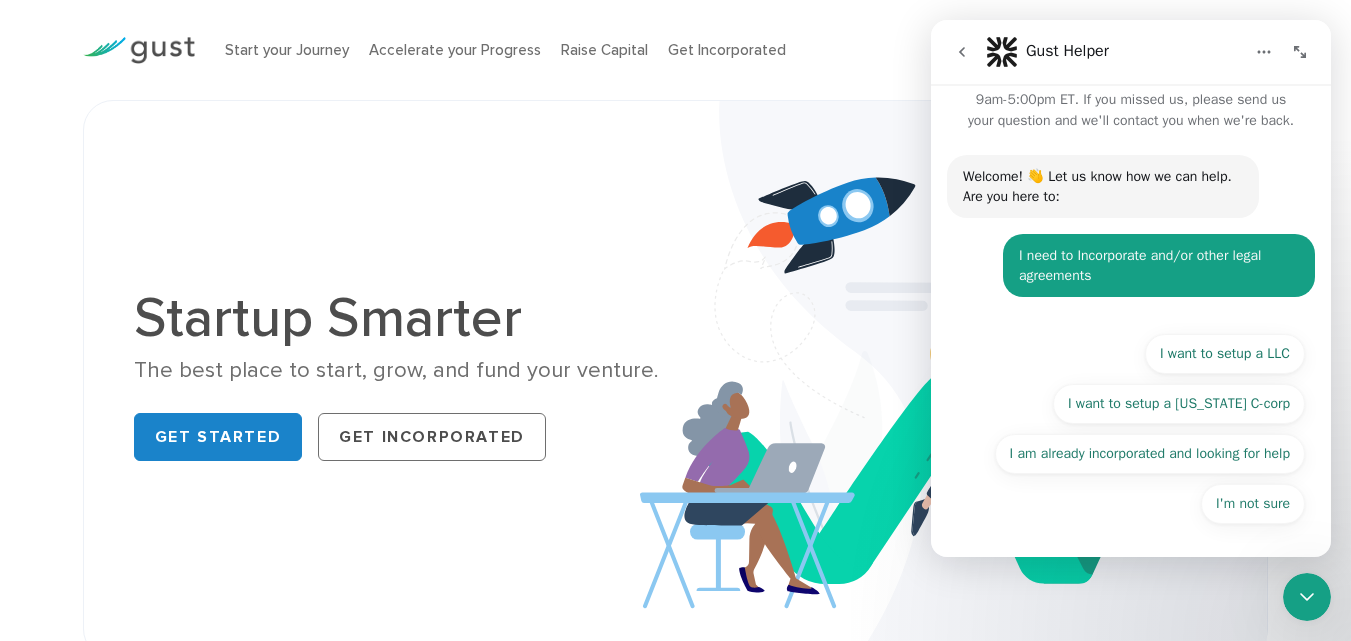 click on "Start your Journey
Accelerate your Progress
Raise Capital
Get Incorporated" at bounding box center [599, 50] 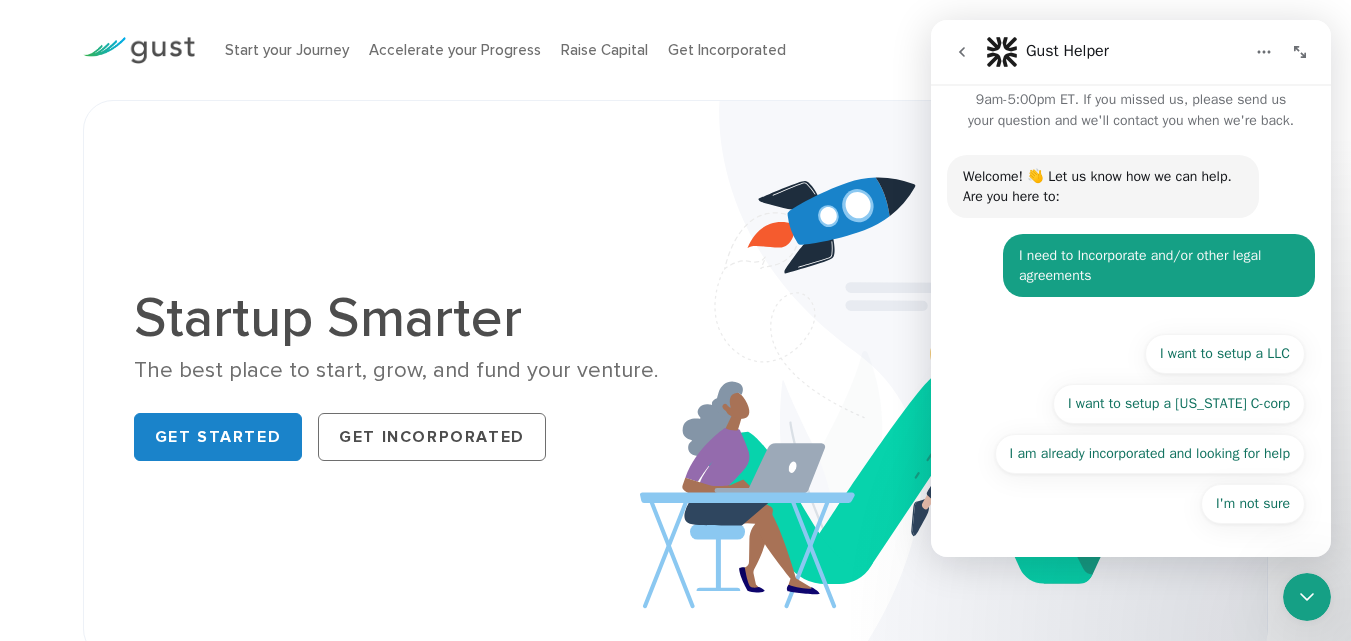 click on "Startup Smarter
The best place to start, grow, and fund your venture.
Get Started
Get Incorporated" at bounding box center [676, 379] 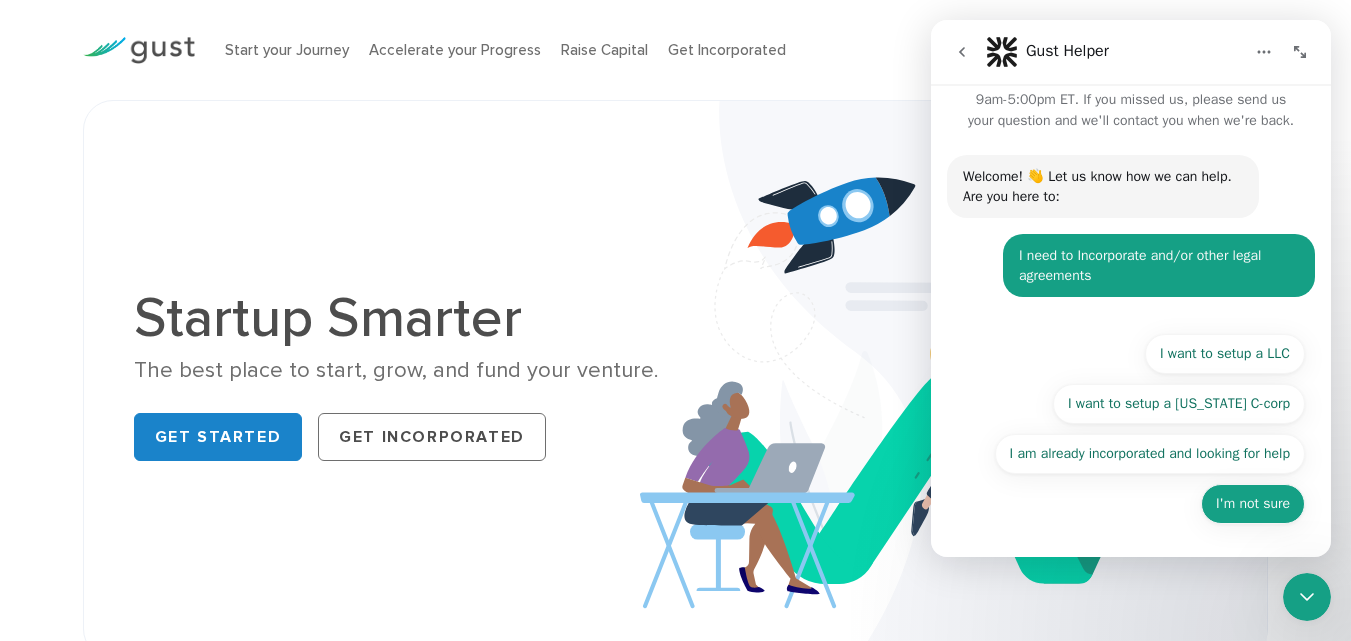click on "I'm not sure" at bounding box center (1253, 504) 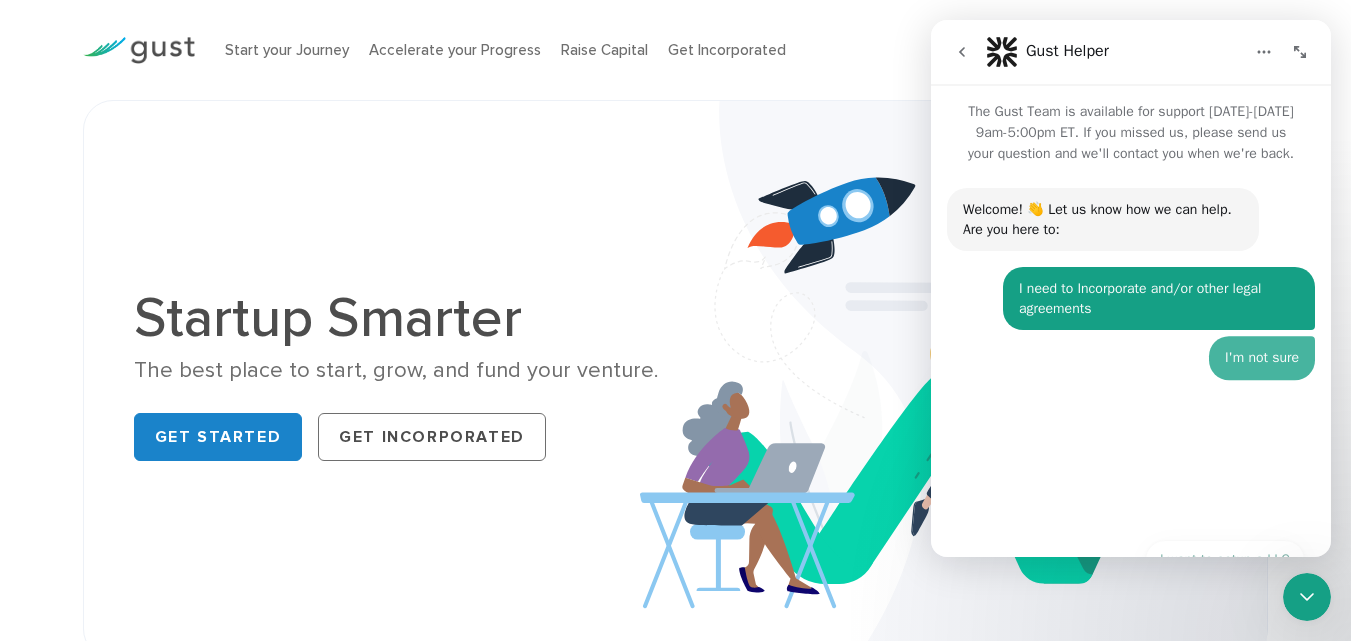 scroll, scrollTop: 0, scrollLeft: 0, axis: both 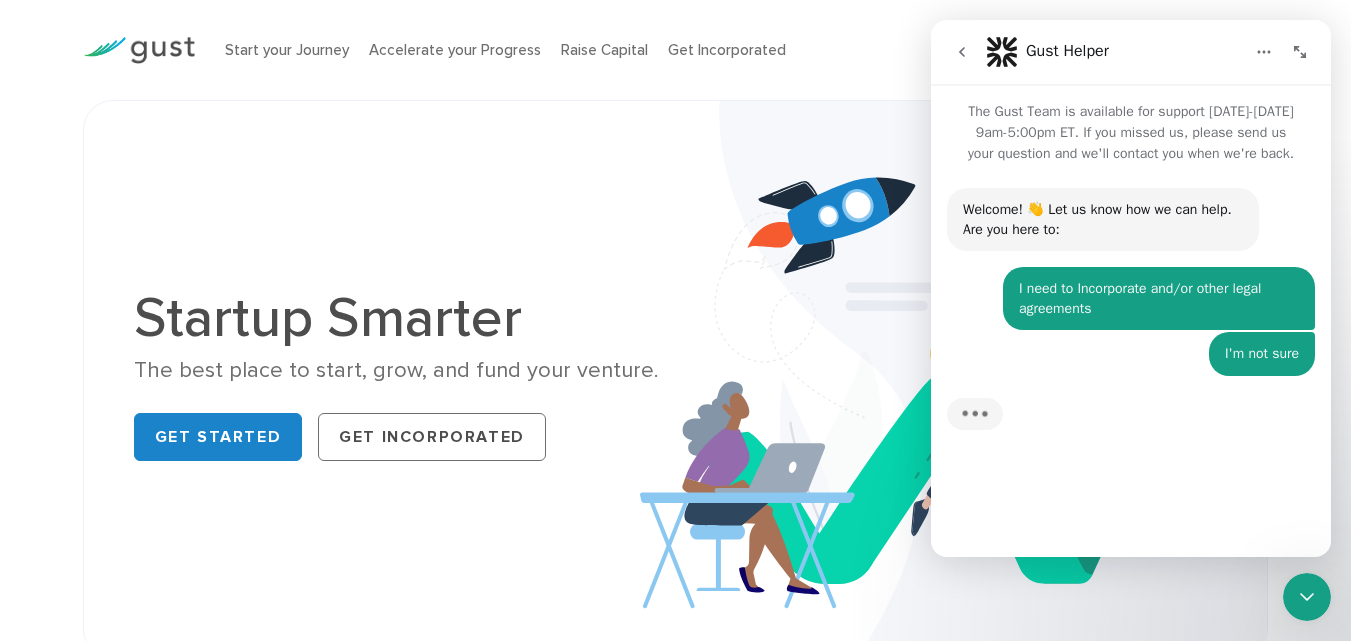 click on "I'm not sure    •   Just now" at bounding box center (1262, 354) 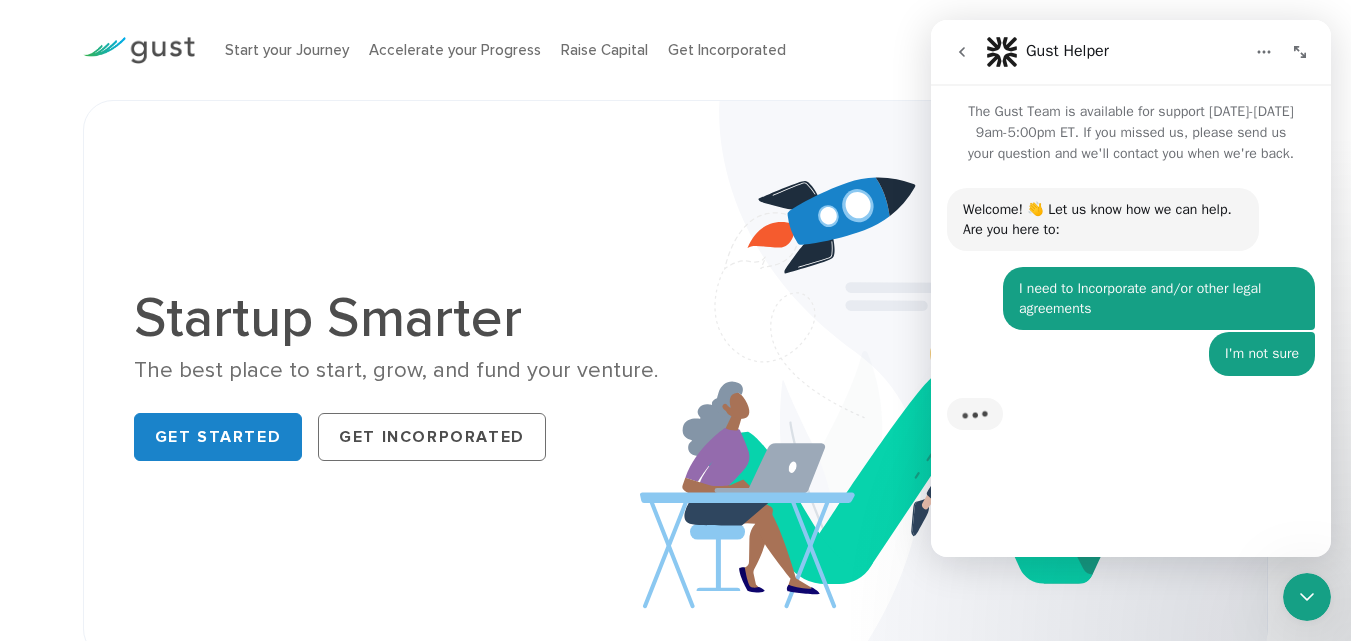 click on "I'm not sure    •   Just now" at bounding box center [1262, 354] 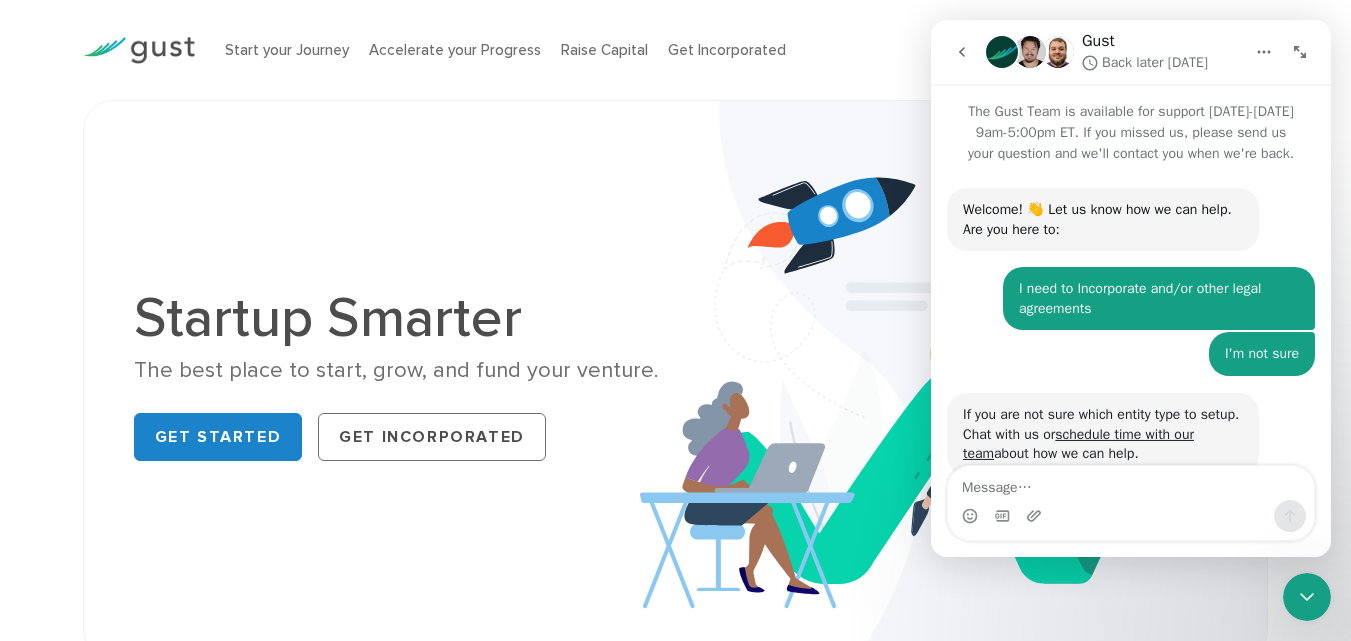 scroll, scrollTop: 107, scrollLeft: 0, axis: vertical 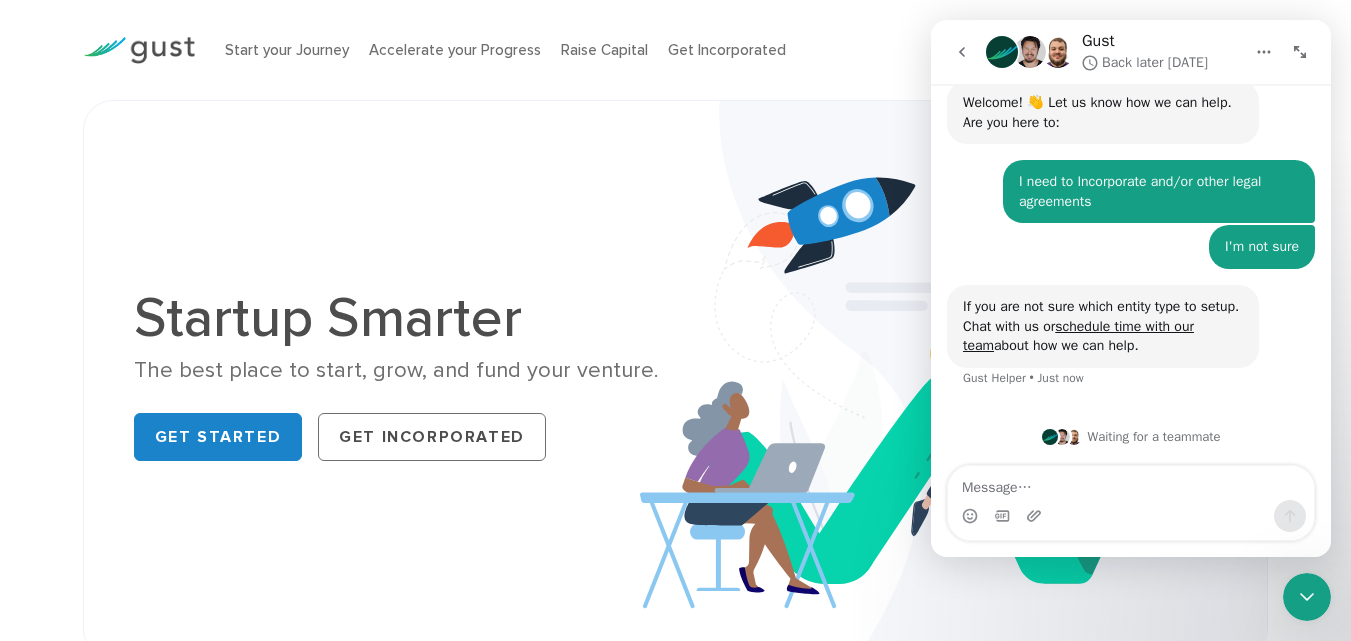 click at bounding box center [1131, 516] 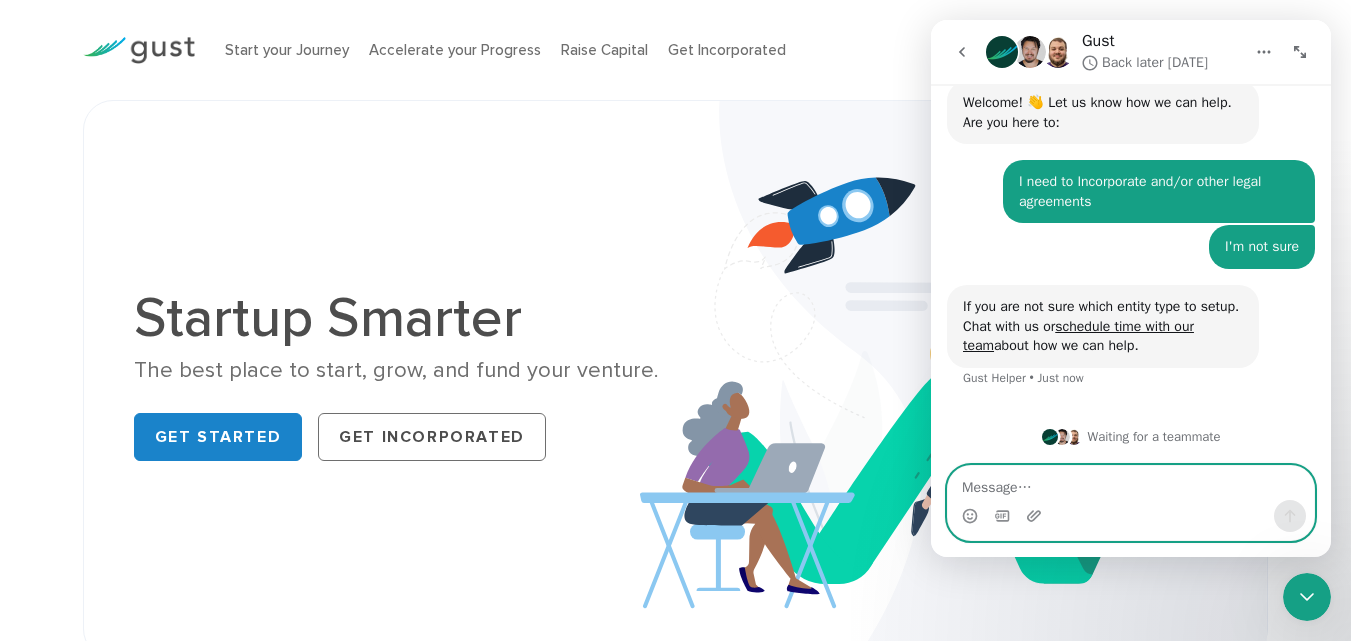 click at bounding box center [1131, 483] 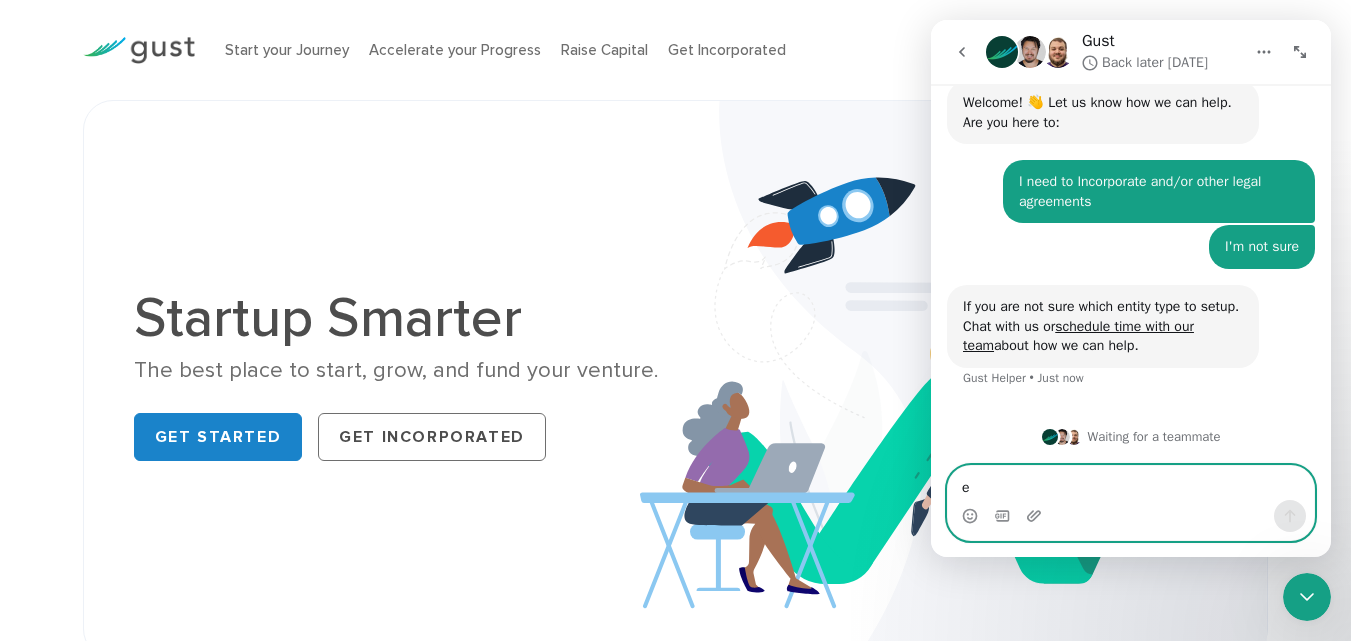 type on "es" 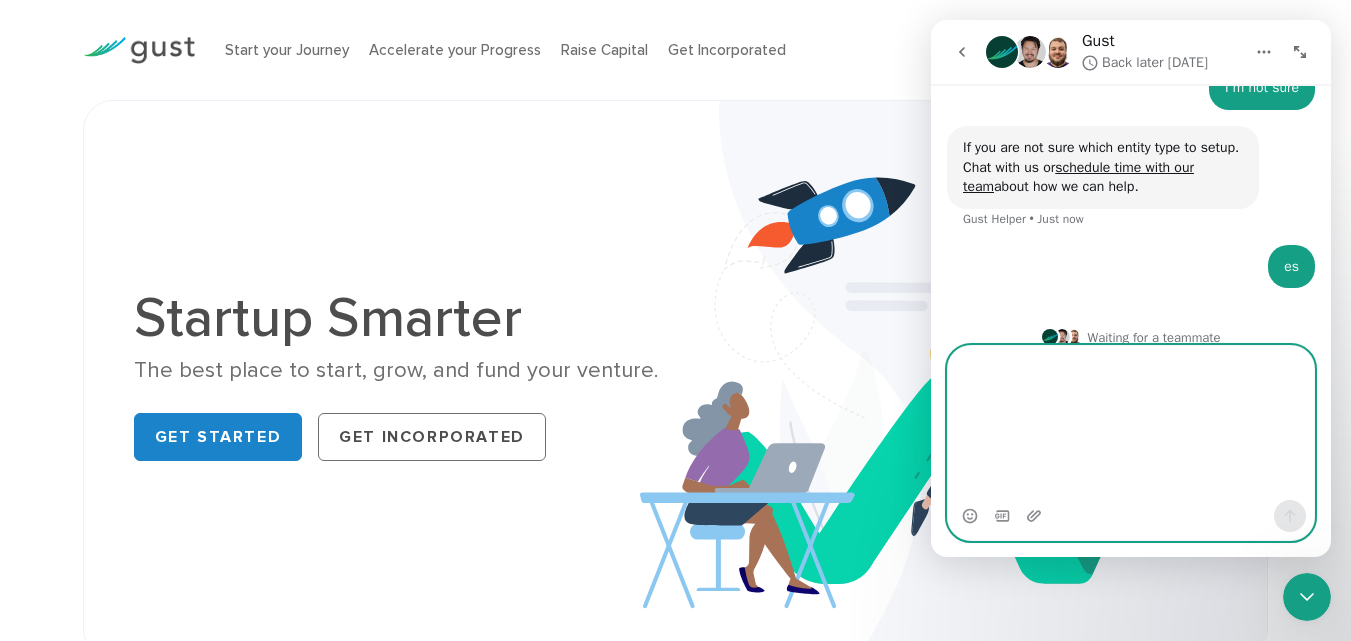 scroll, scrollTop: 286, scrollLeft: 0, axis: vertical 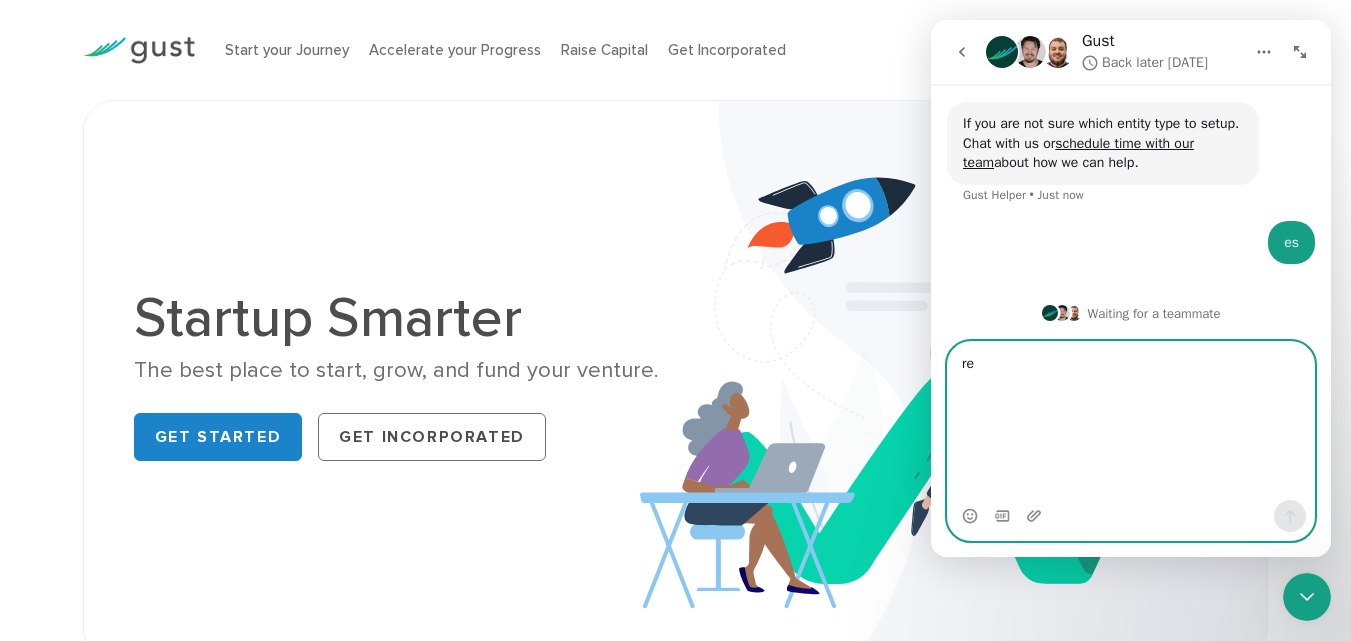 type on "ret" 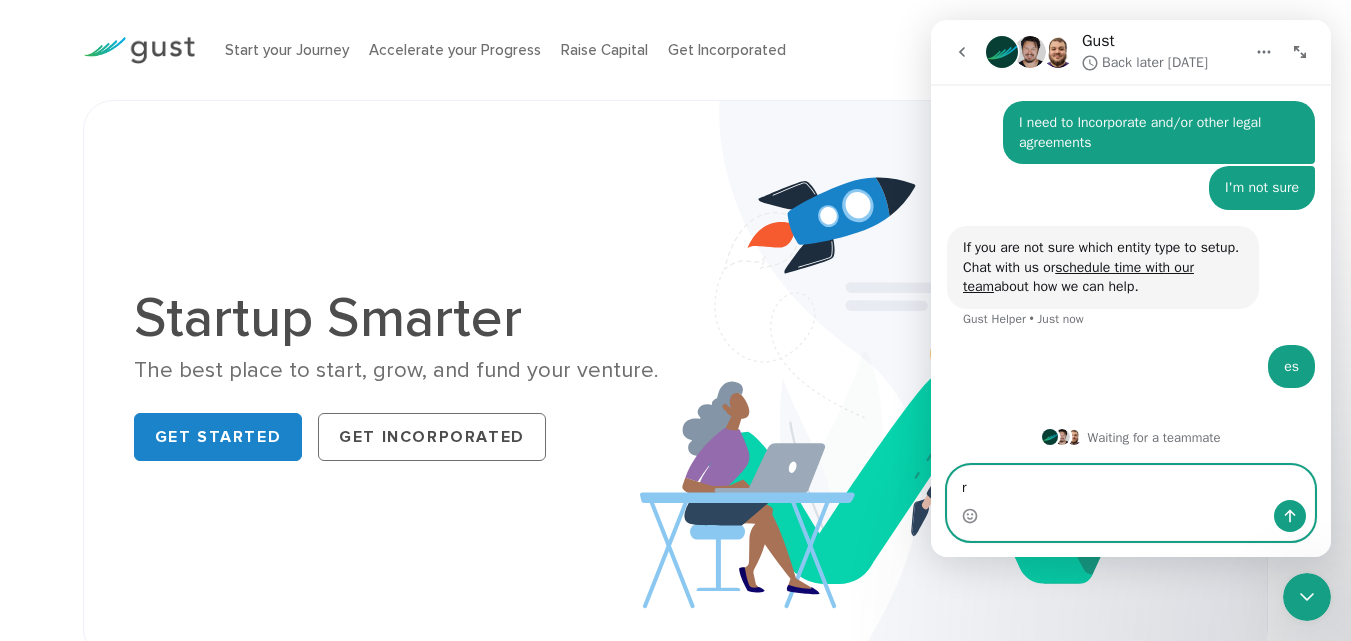 scroll, scrollTop: 0, scrollLeft: 0, axis: both 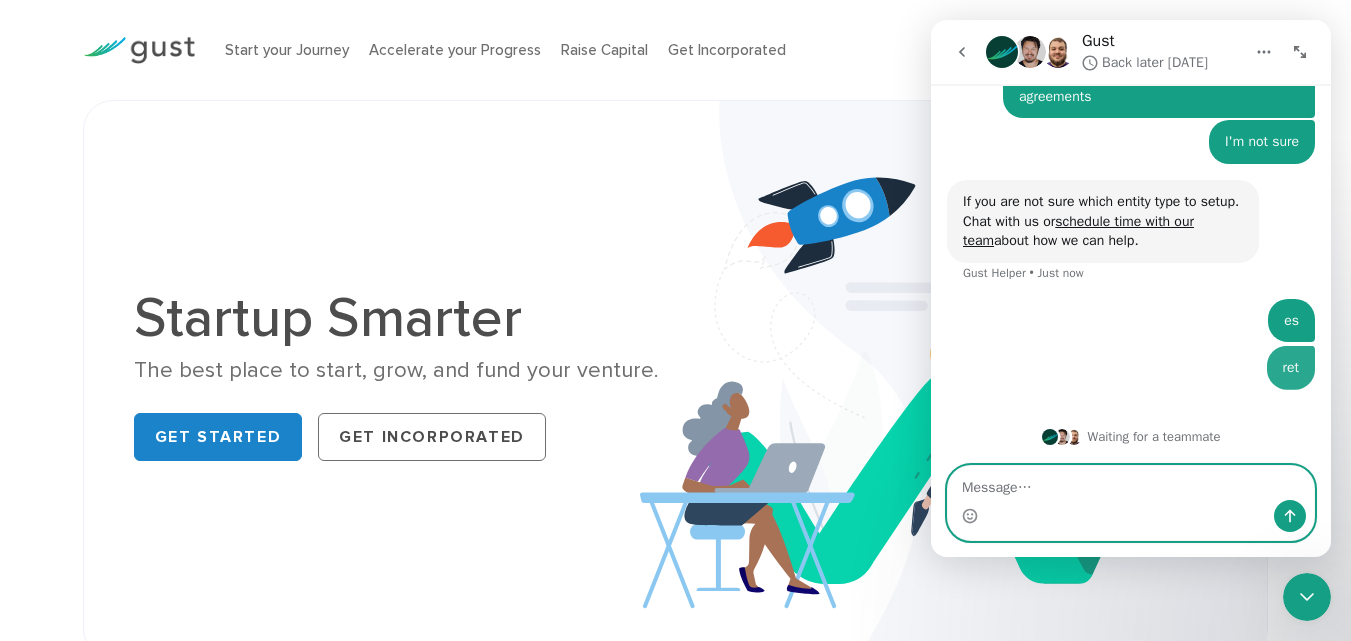 type on "r" 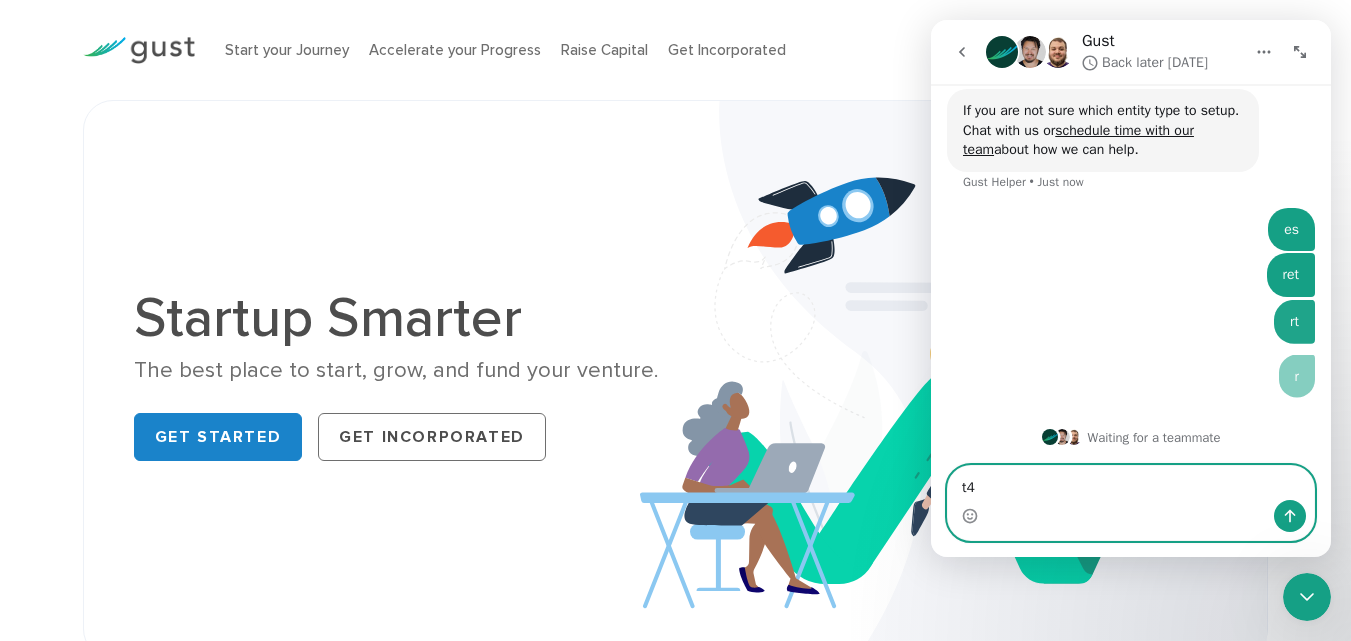 type on "t4r" 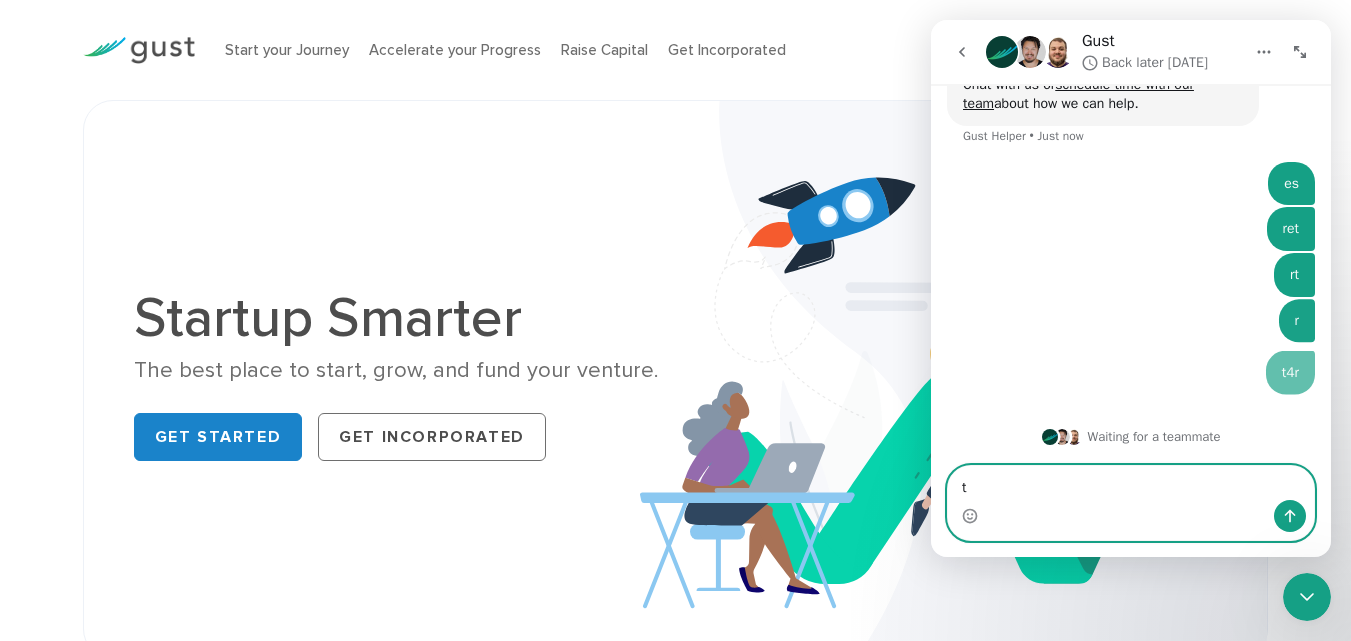 type on "tr" 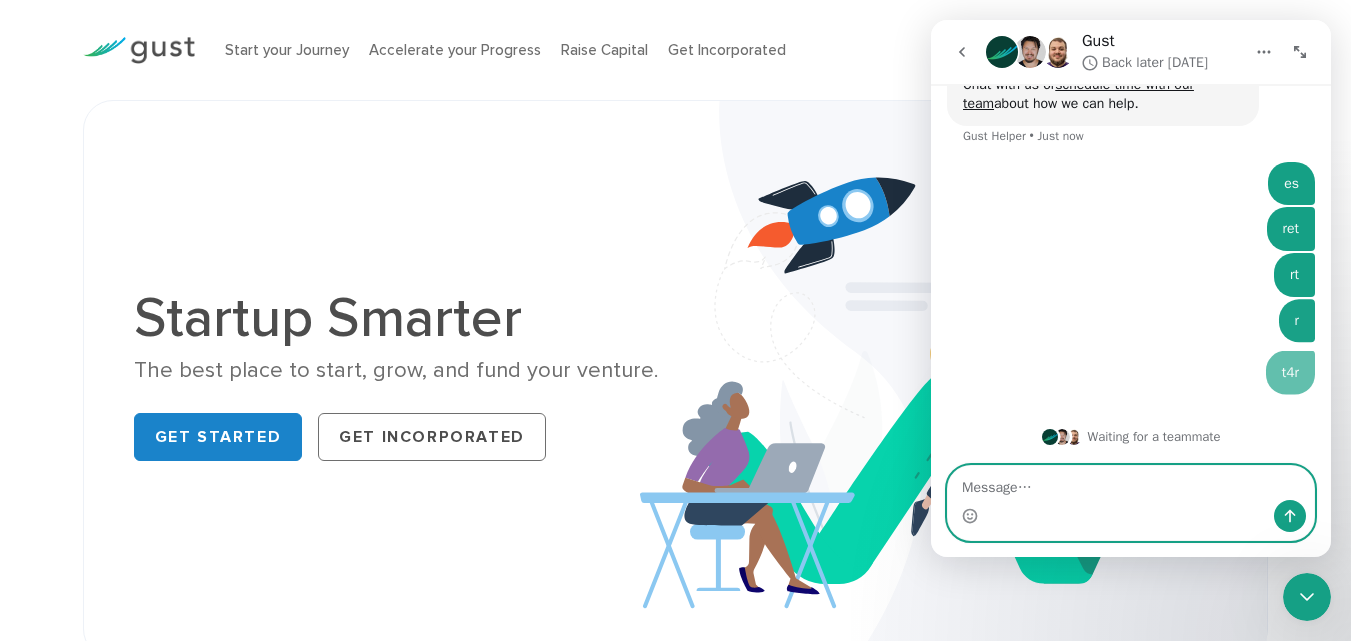type on "t" 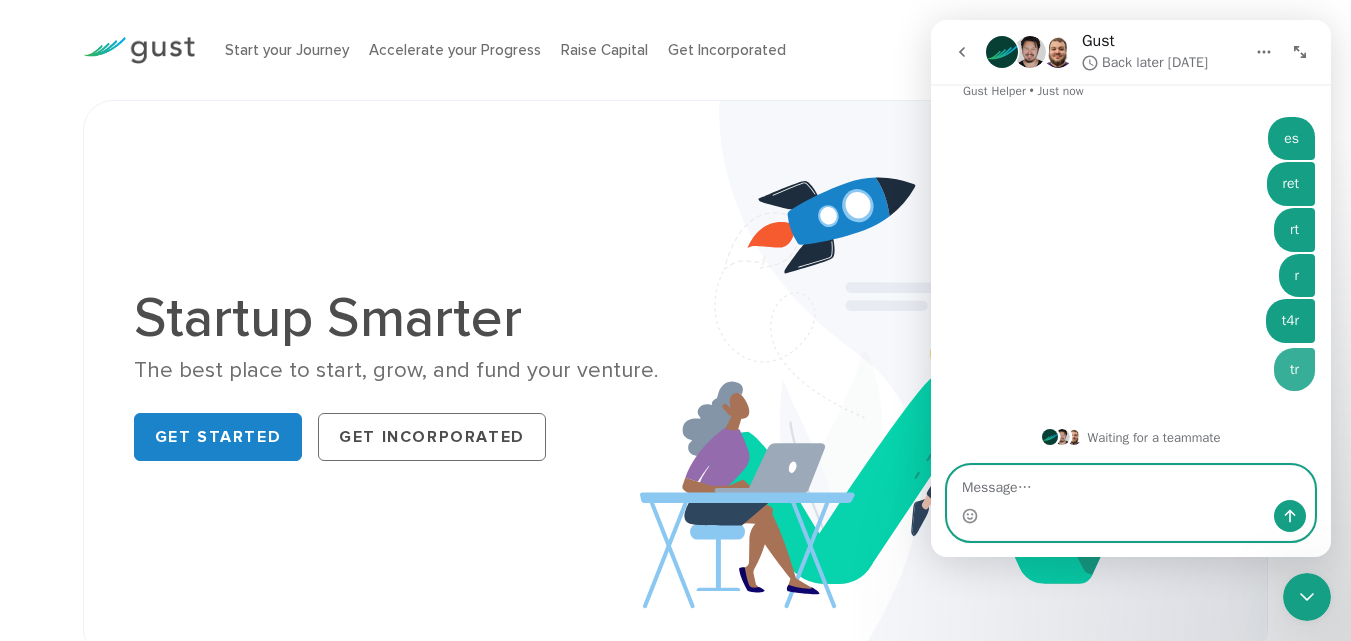 type on "r" 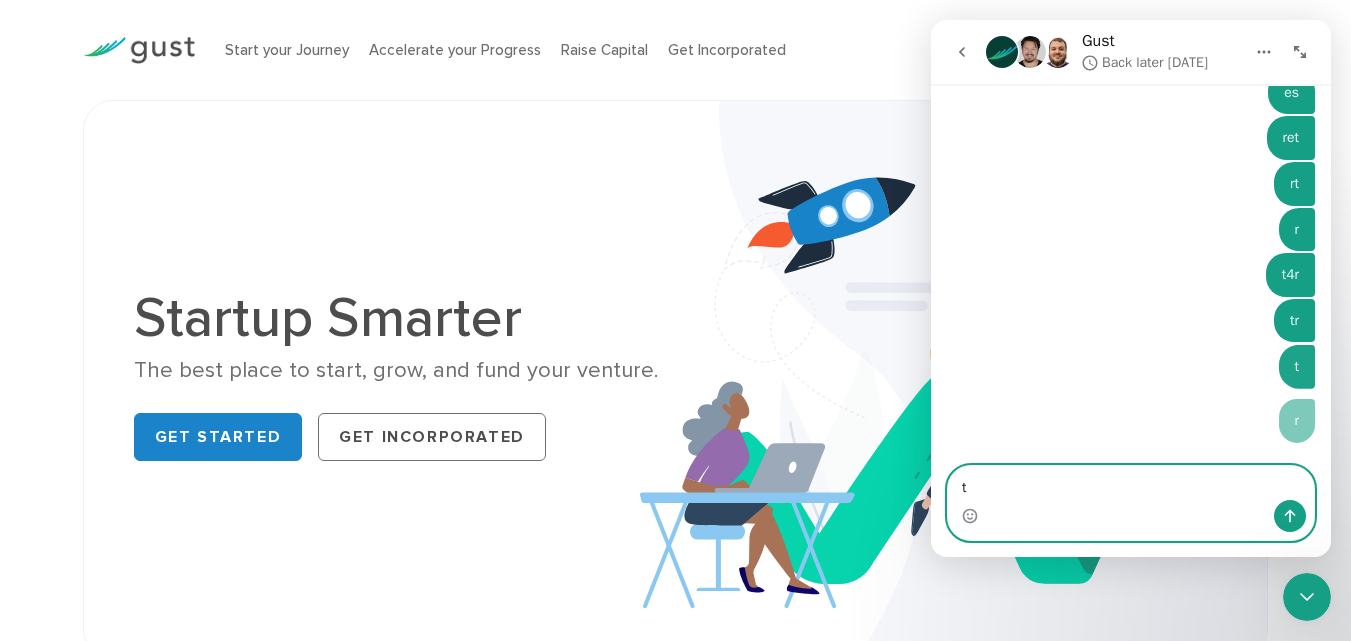 type on "tr" 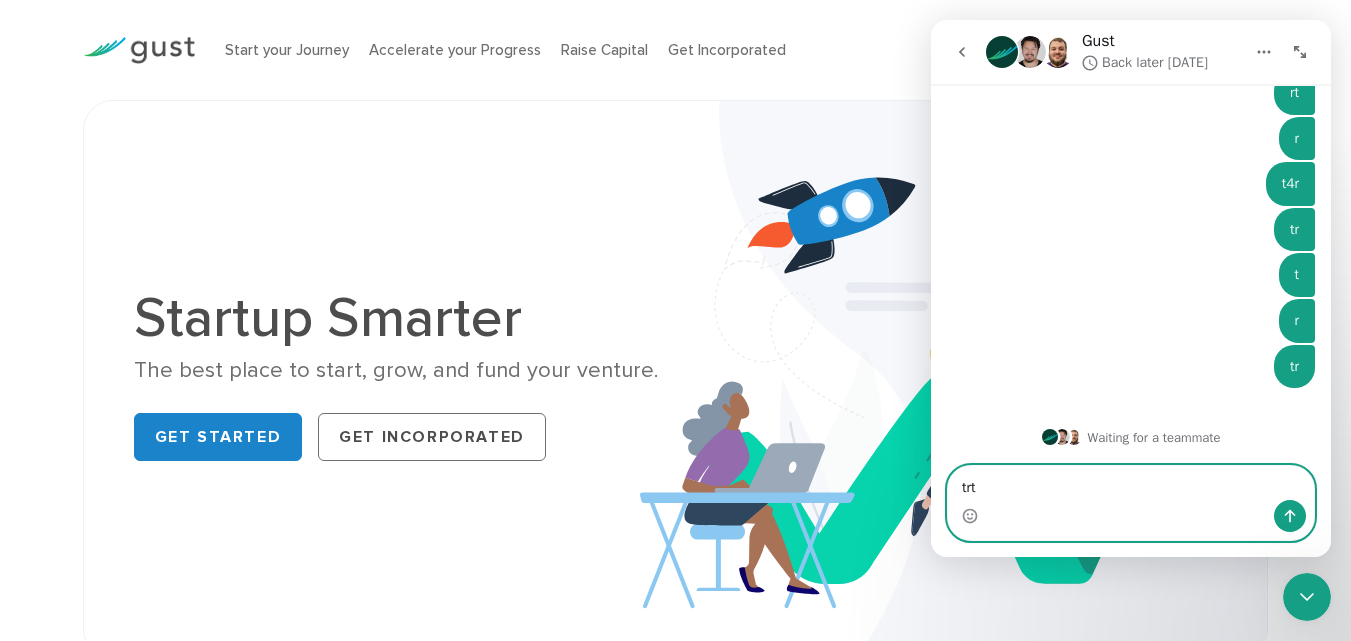 type on "trtr" 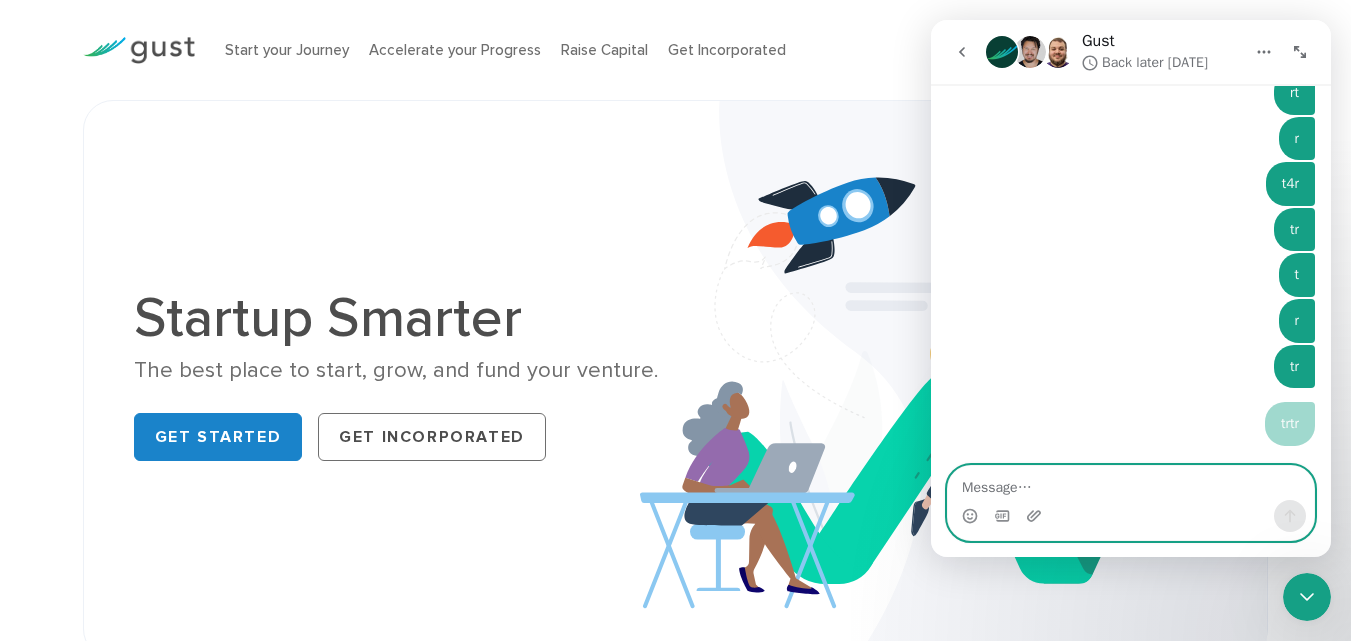 type on "t" 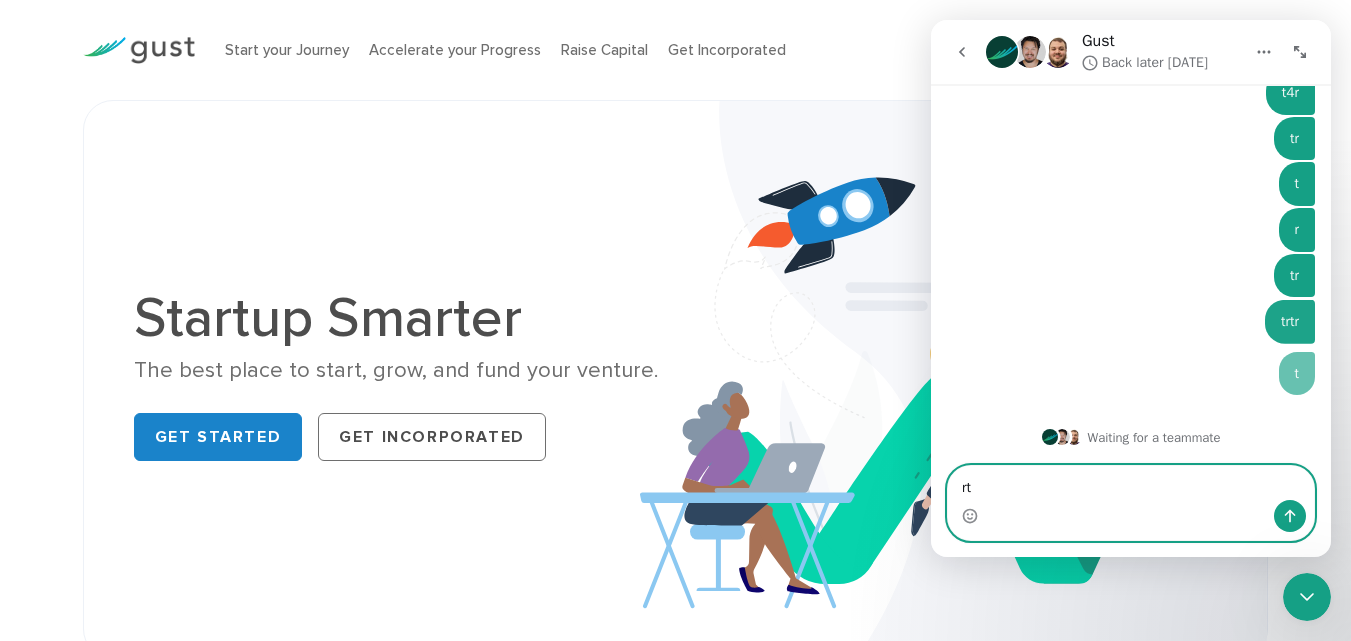 type on "rtr" 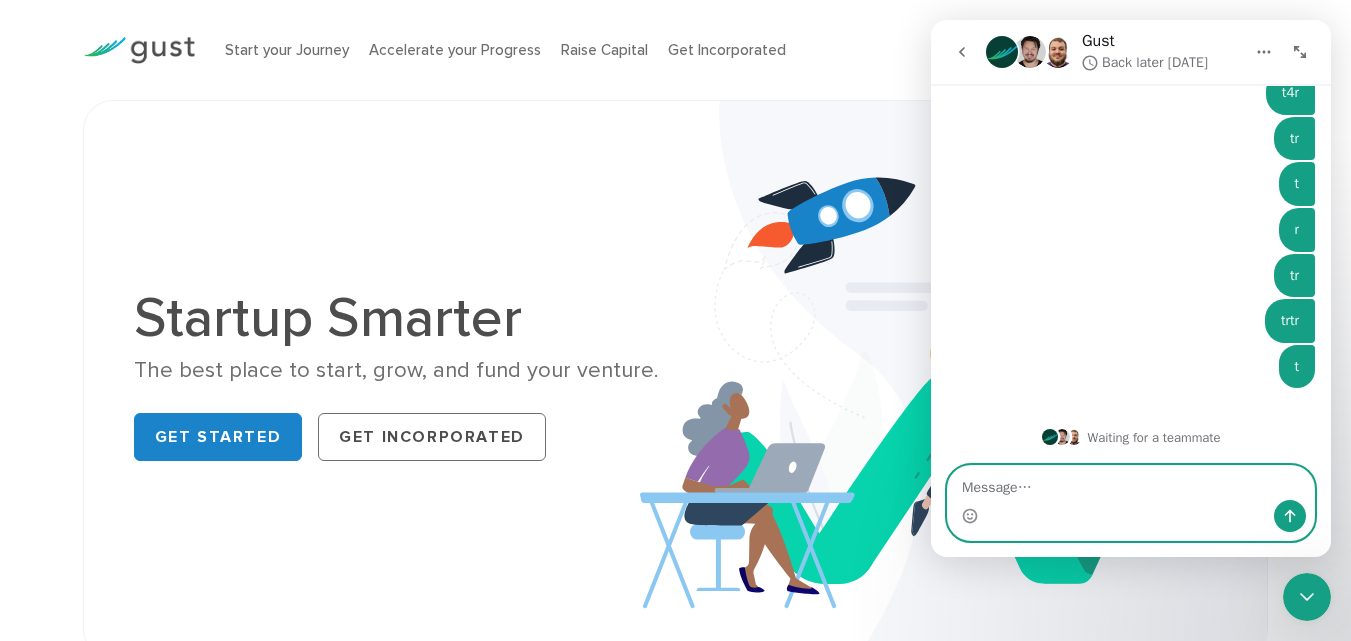 type on "t" 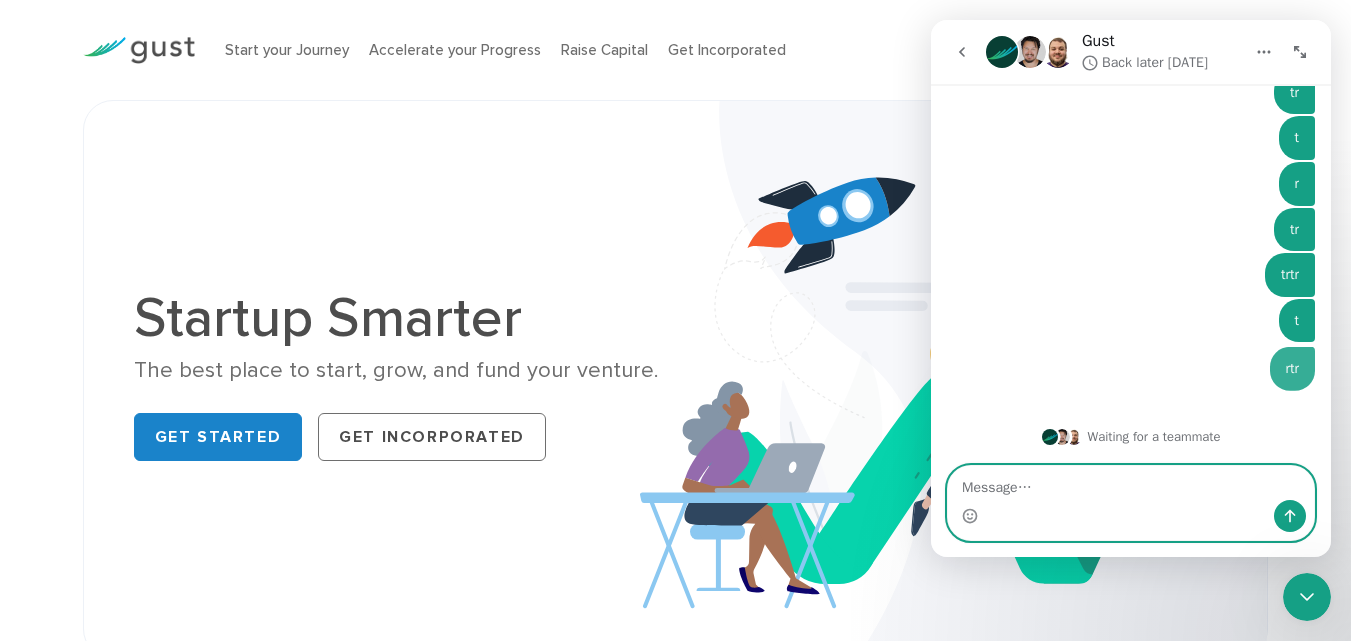 type on "r" 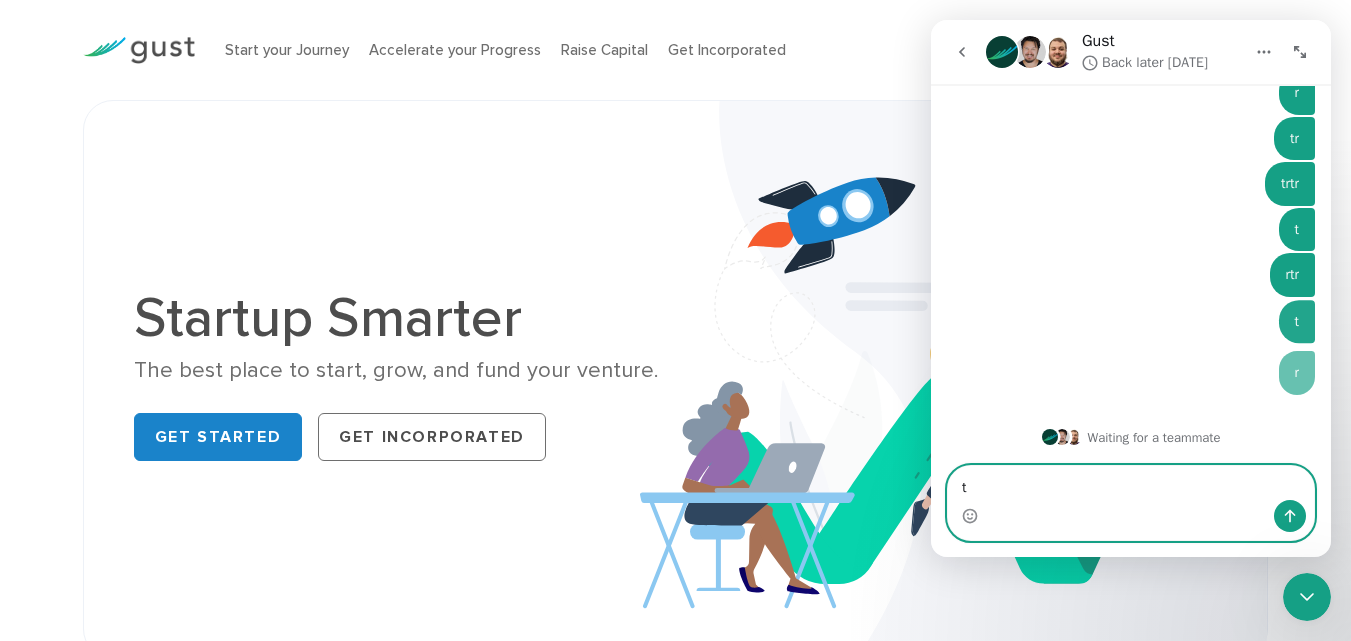 type on "tr" 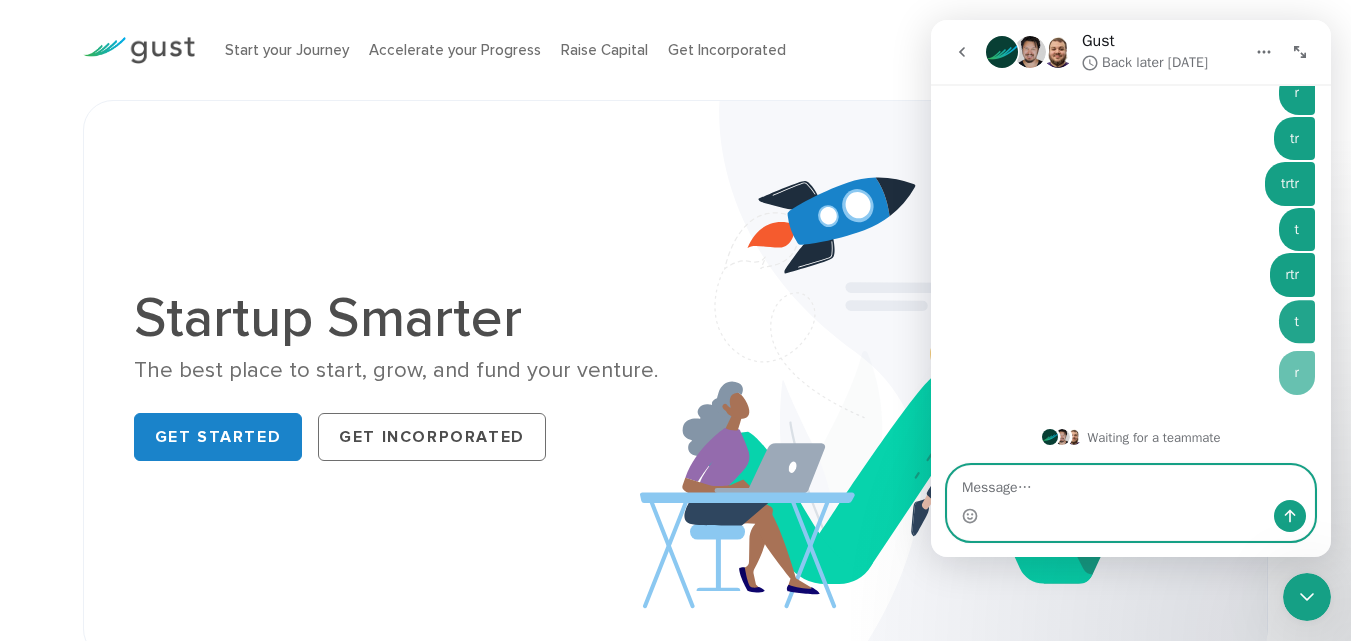 type on "t" 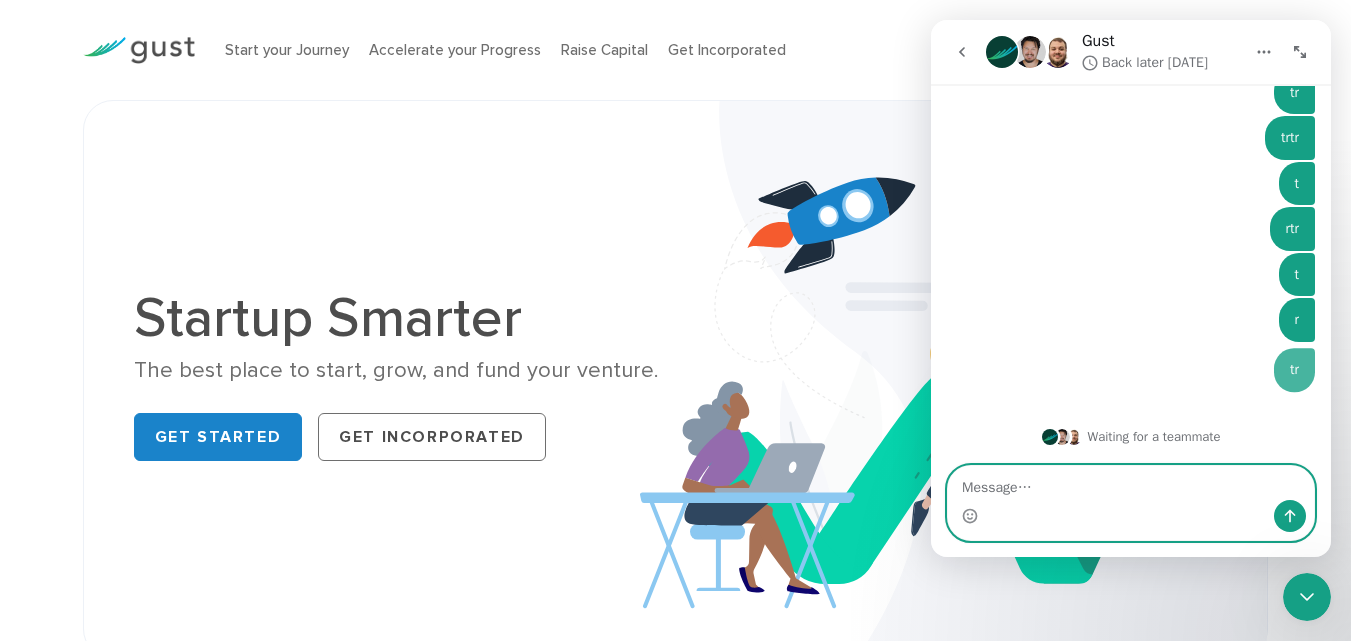 type on "r" 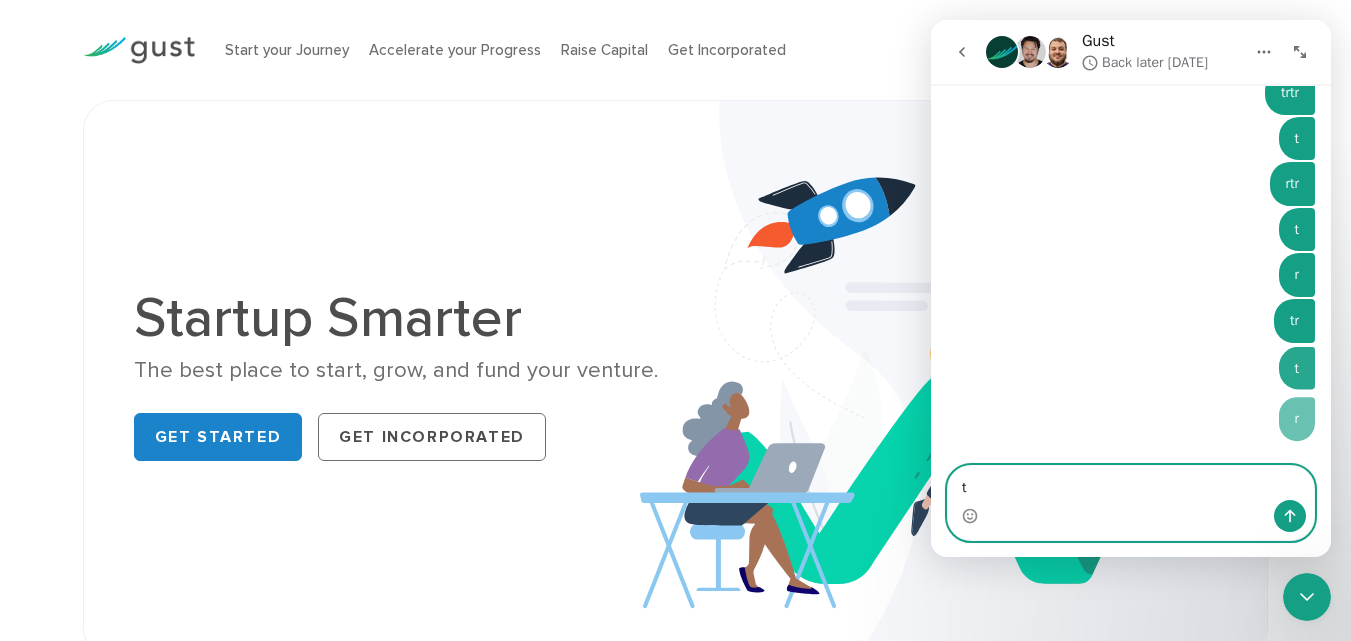 type on "tr" 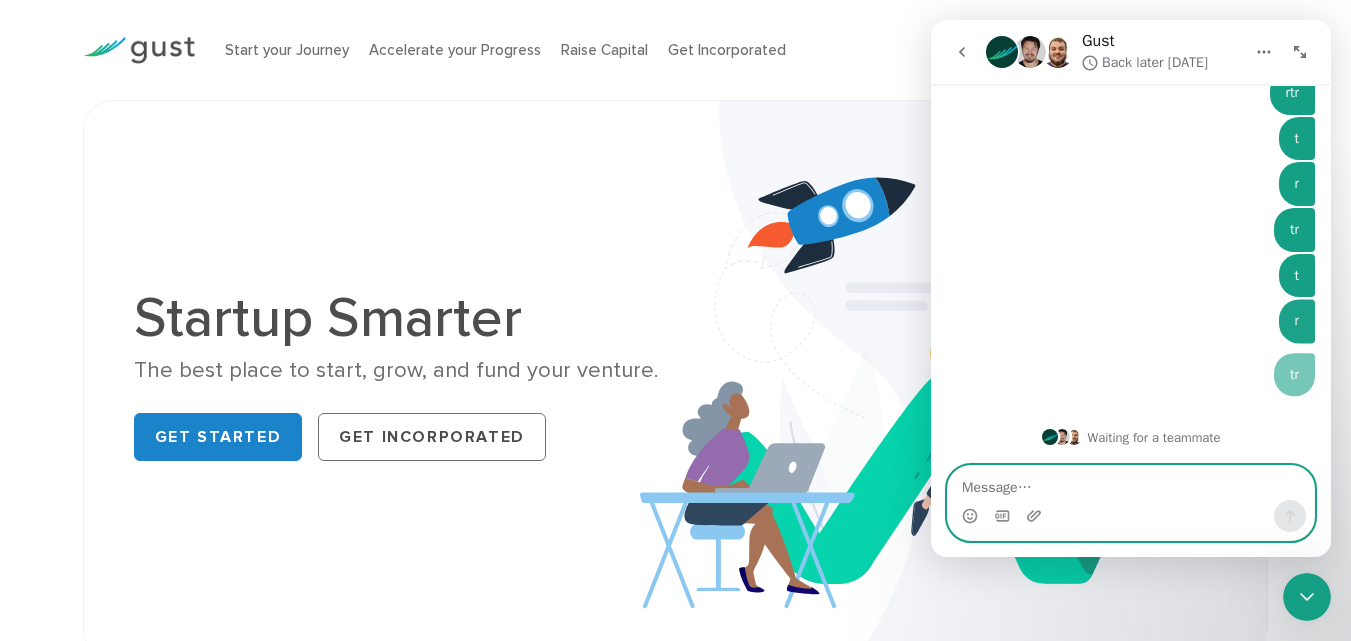 type on "t" 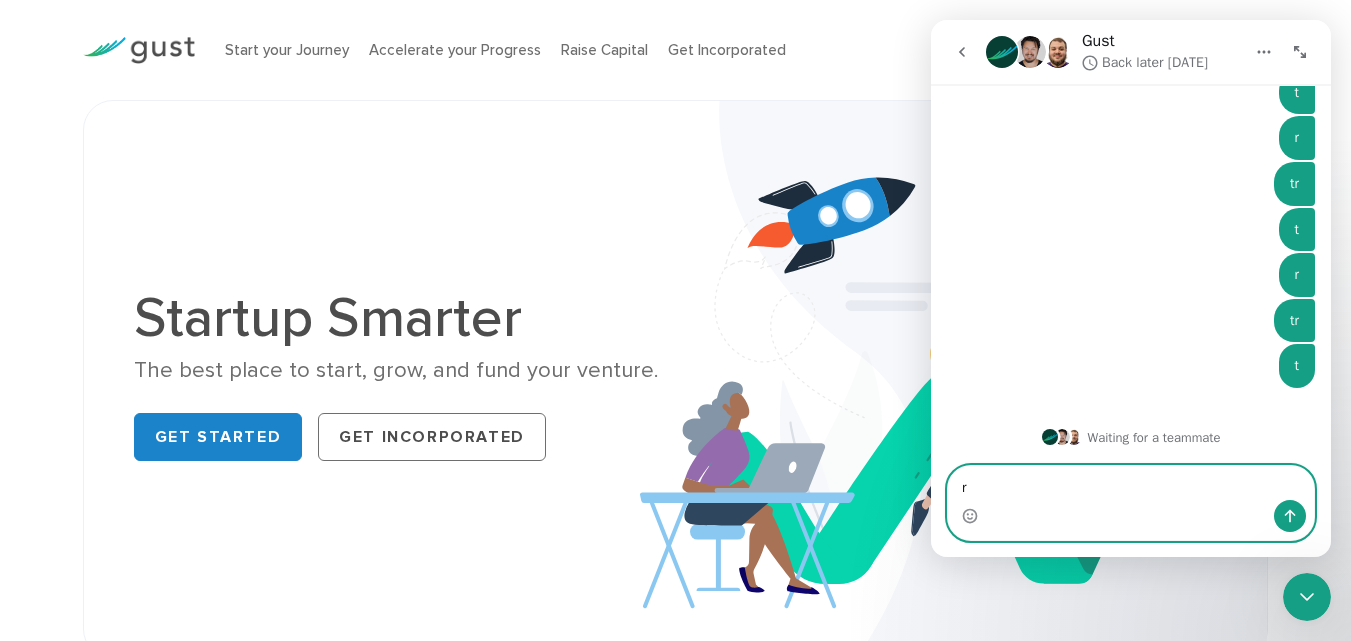 type 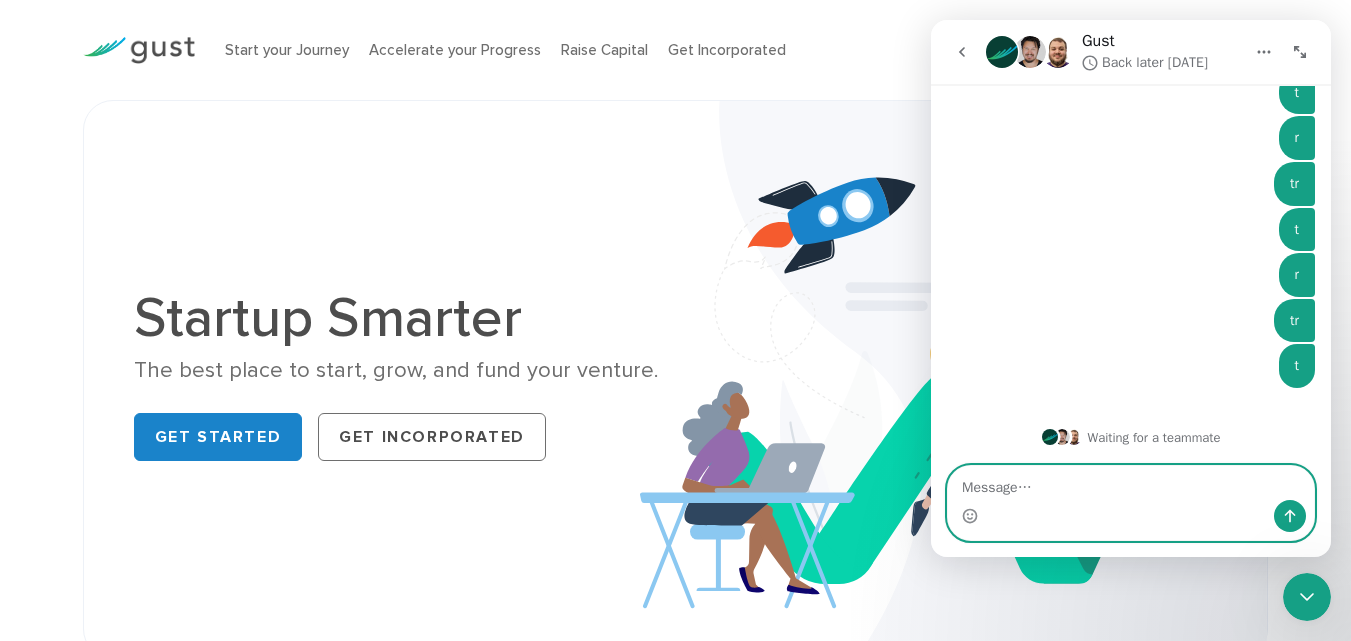 scroll, scrollTop: 1033, scrollLeft: 0, axis: vertical 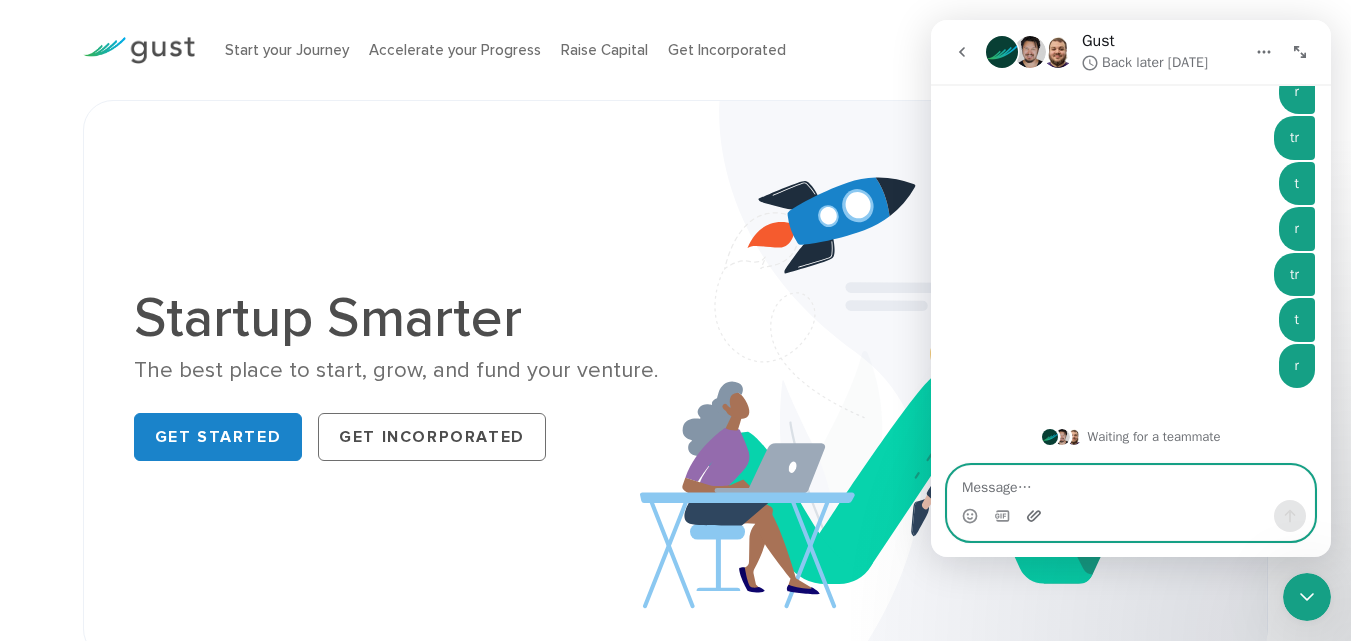 click 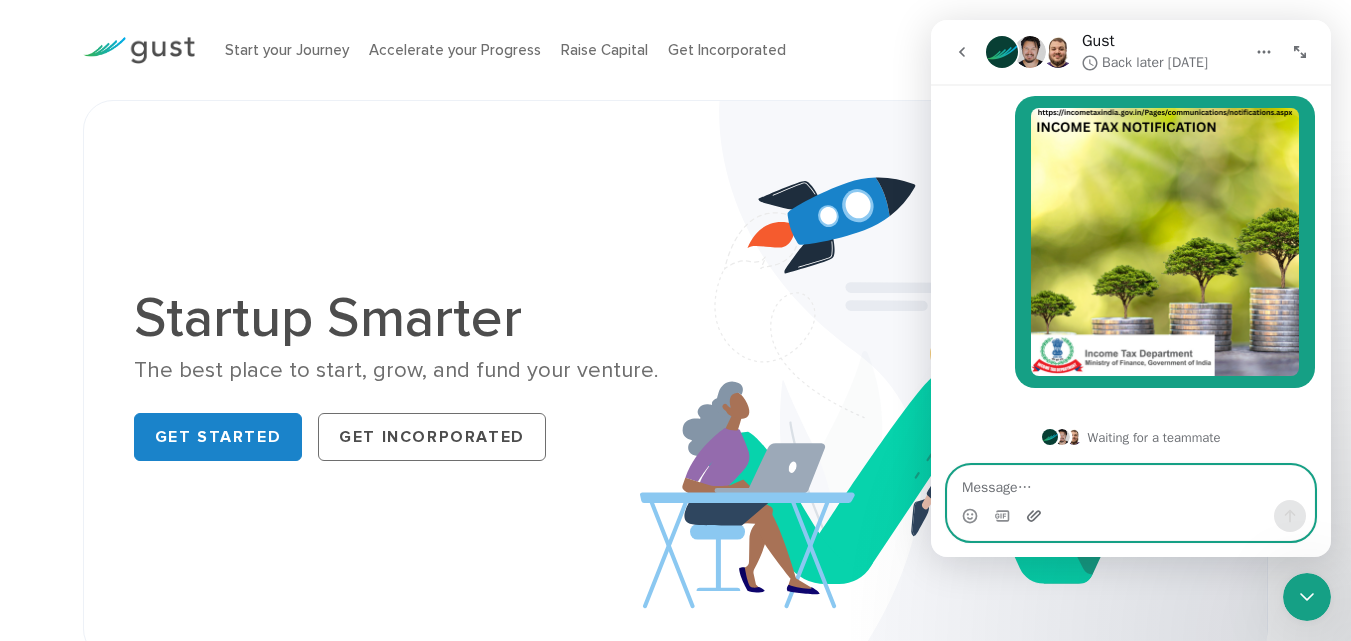 scroll, scrollTop: 1400, scrollLeft: 0, axis: vertical 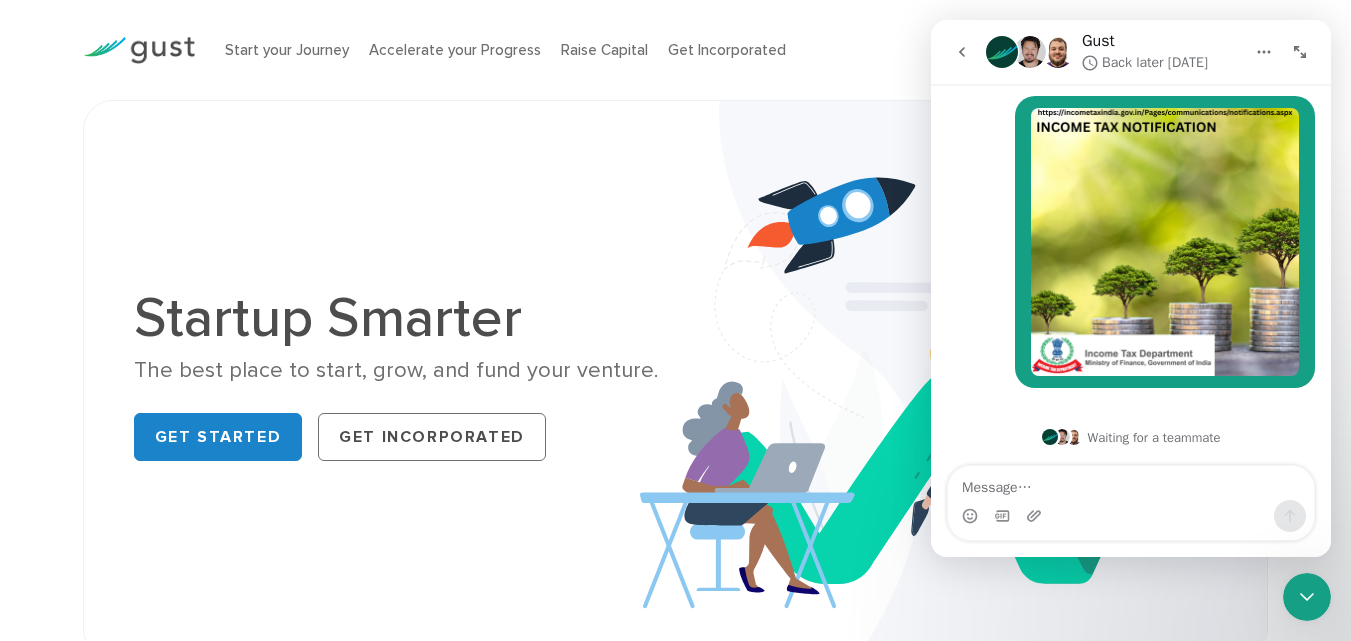 click on "Startup Smarter" at bounding box center (397, 318) 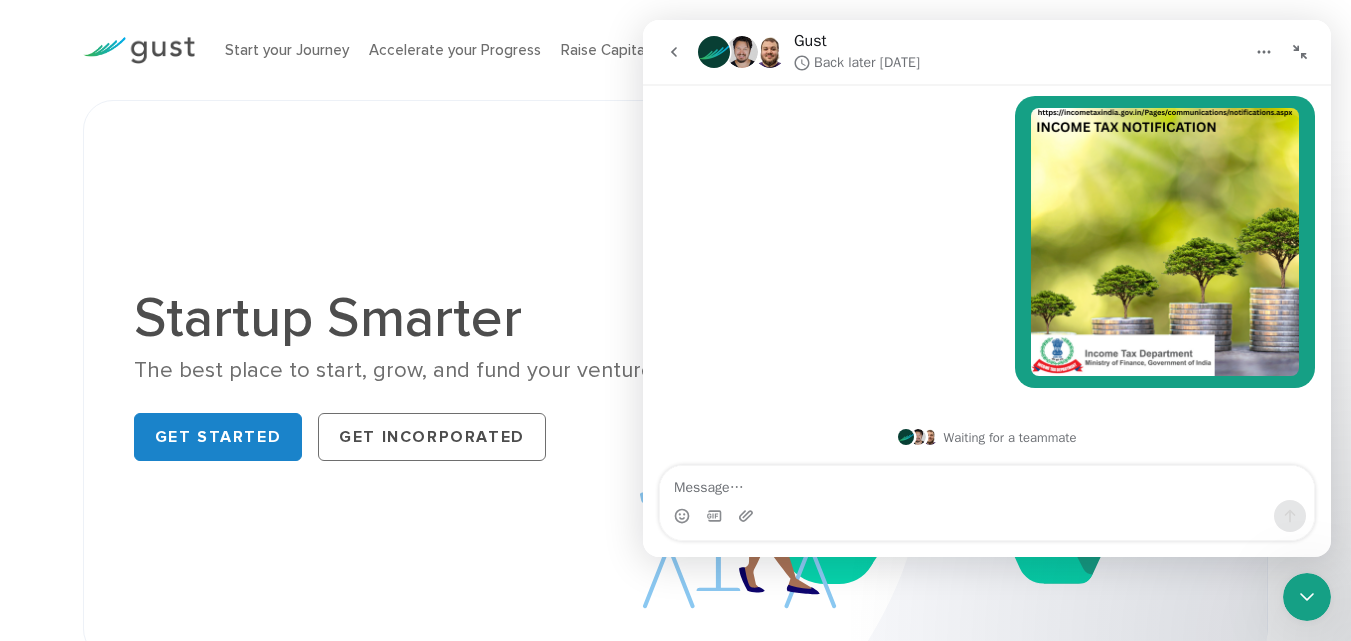 drag, startPoint x: 1027, startPoint y: 57, endPoint x: 1313, endPoint y: 57, distance: 286 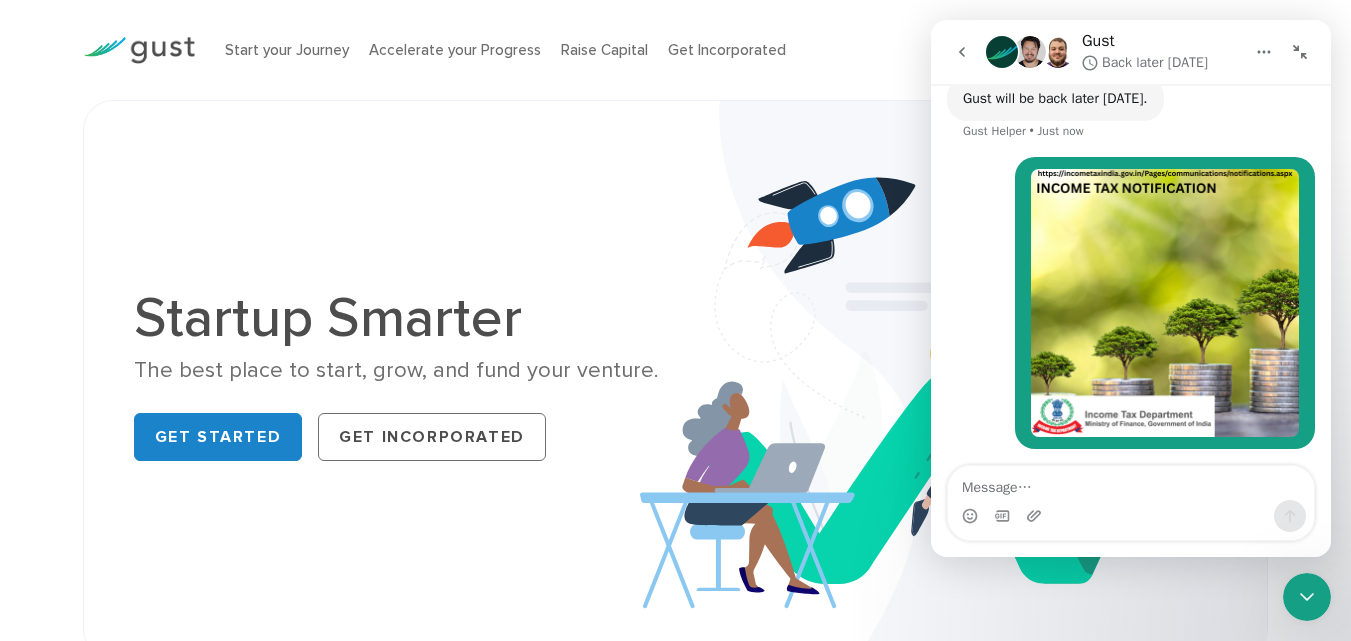 scroll, scrollTop: 1400, scrollLeft: 0, axis: vertical 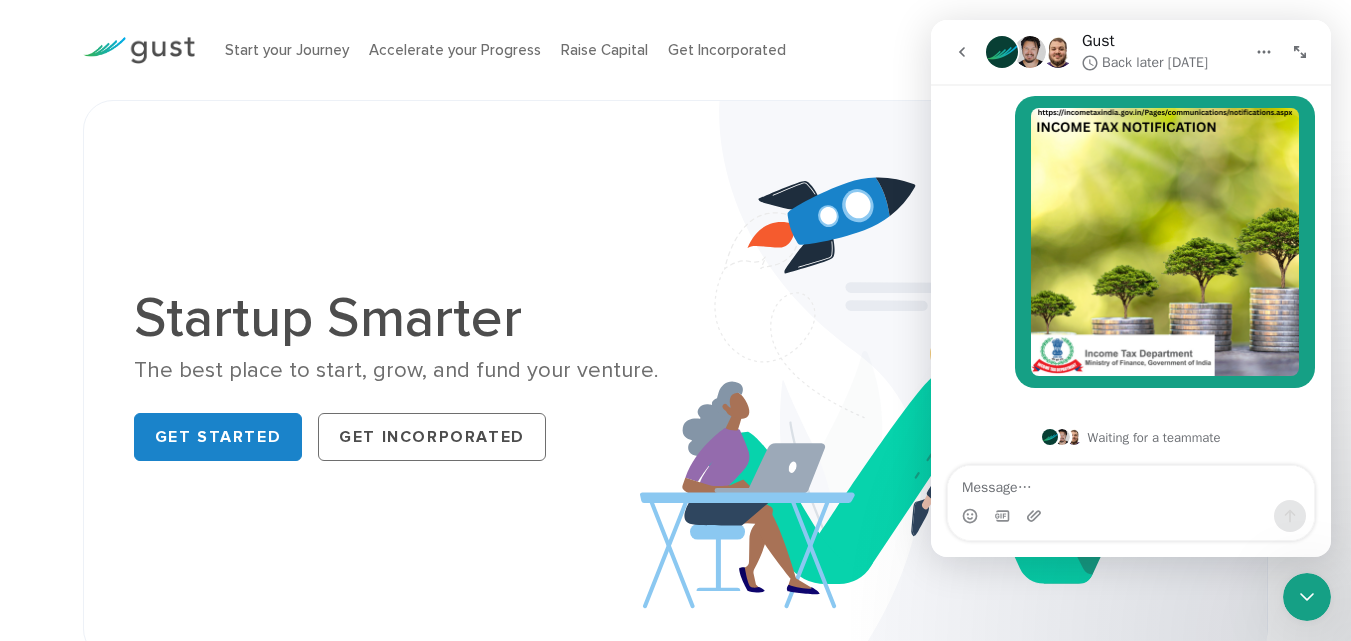click on "Start your Journey
Accelerate your Progress
Raise Capital
Get Incorporated" at bounding box center [599, 50] 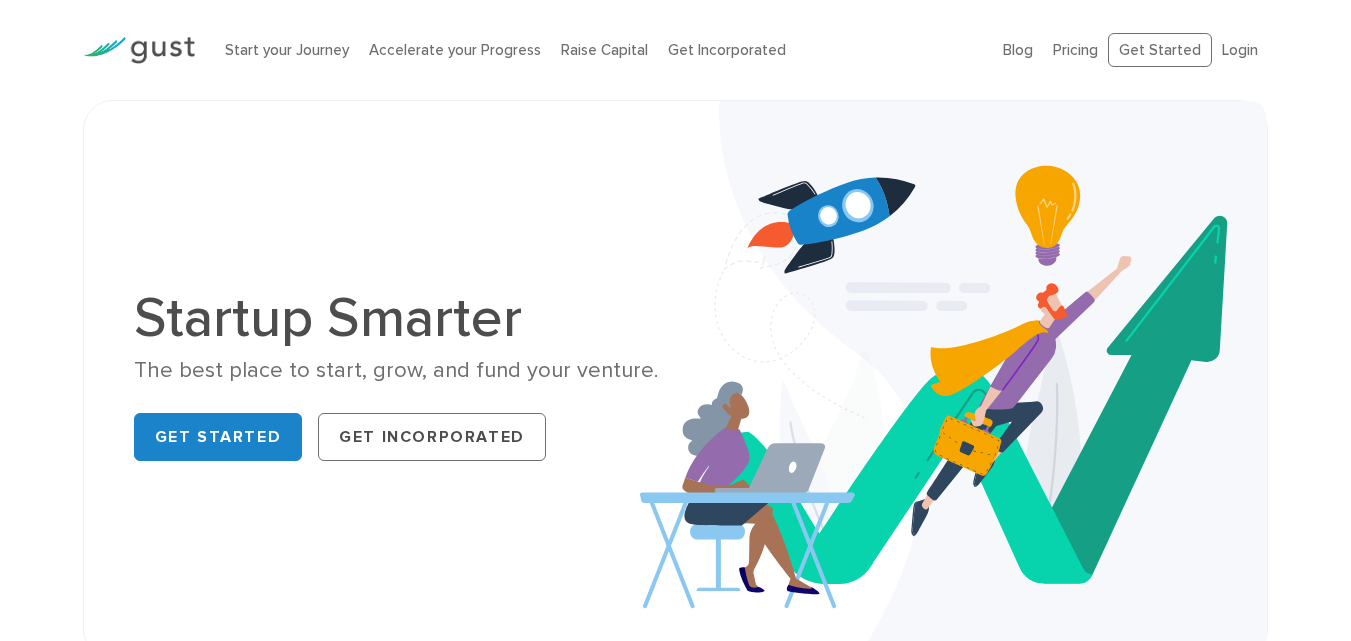 scroll, scrollTop: 0, scrollLeft: 0, axis: both 